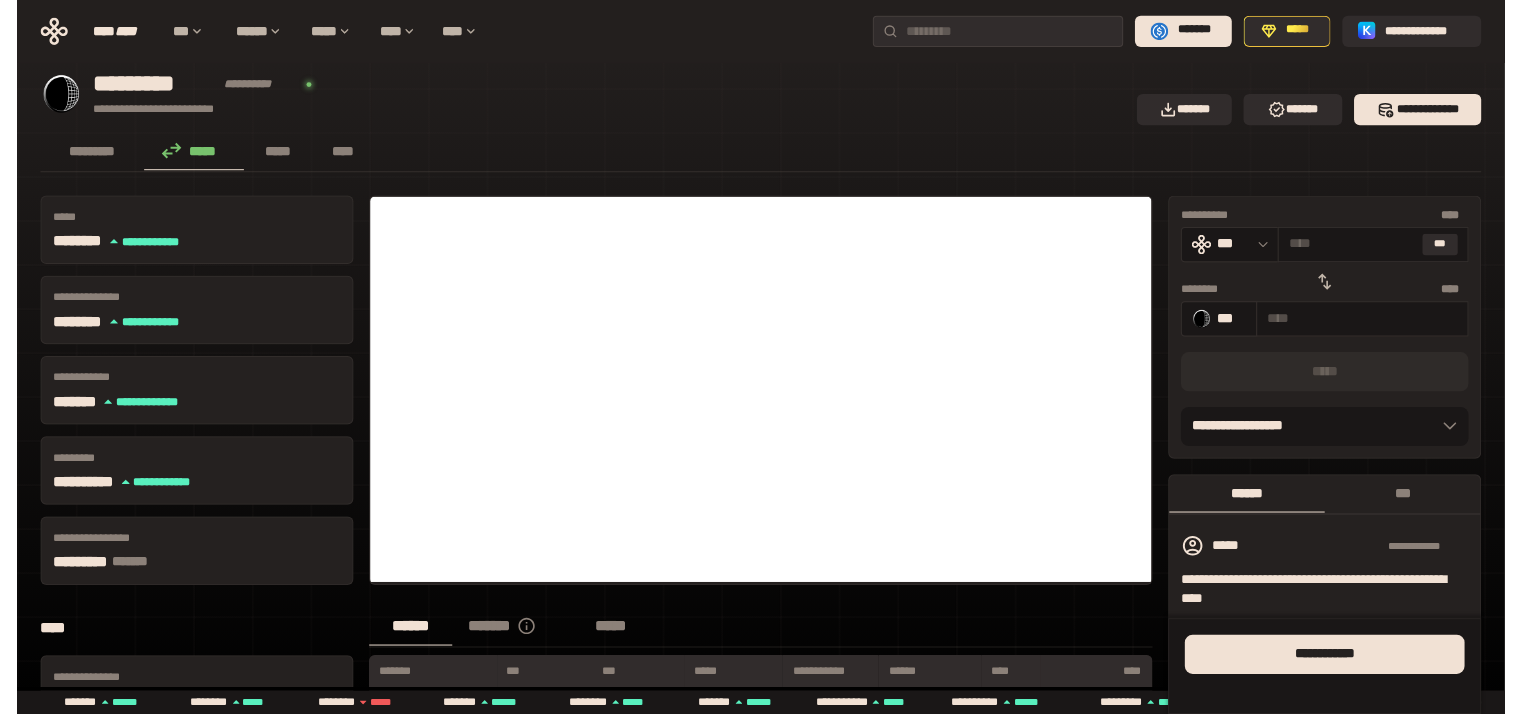 scroll, scrollTop: 0, scrollLeft: 0, axis: both 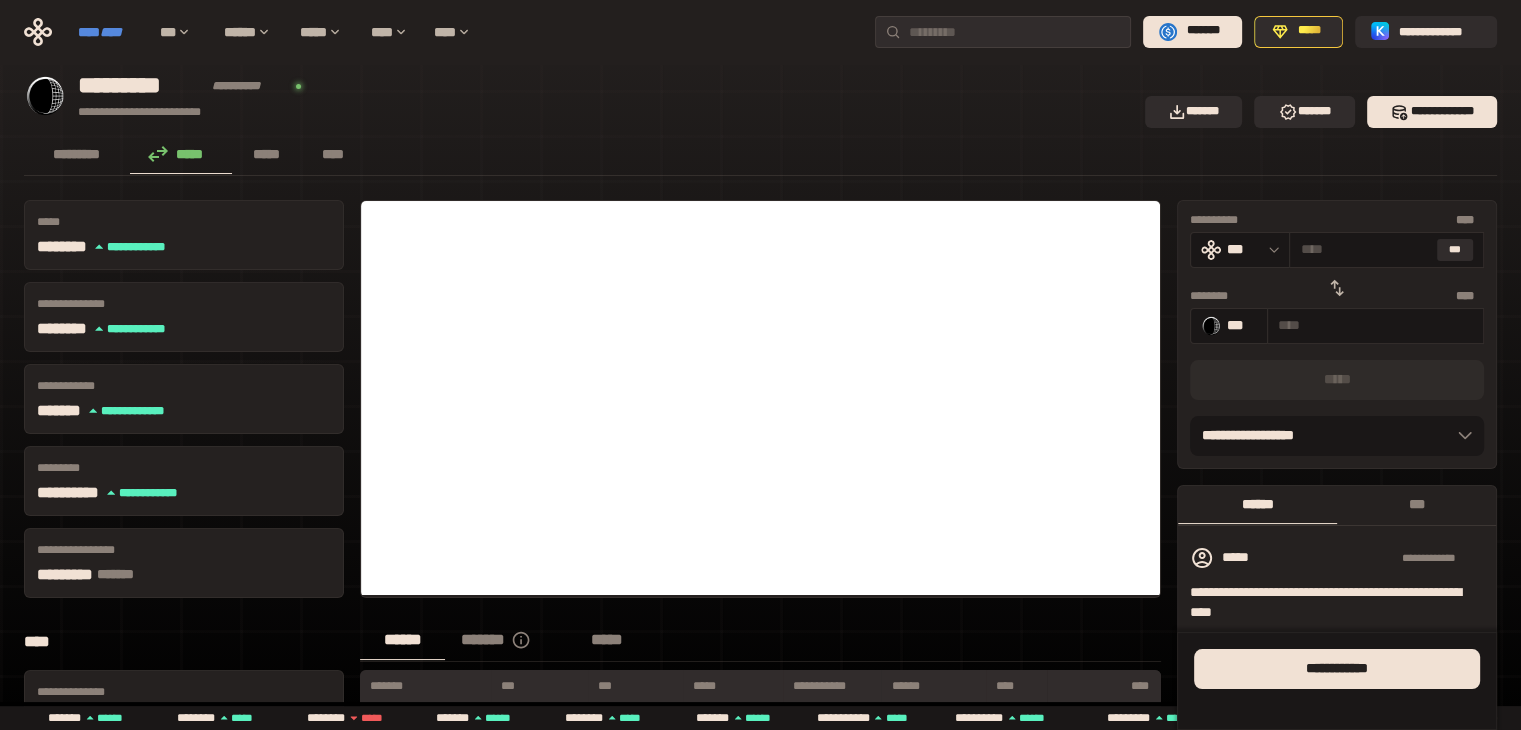 click on "**** ****" at bounding box center (109, 32) 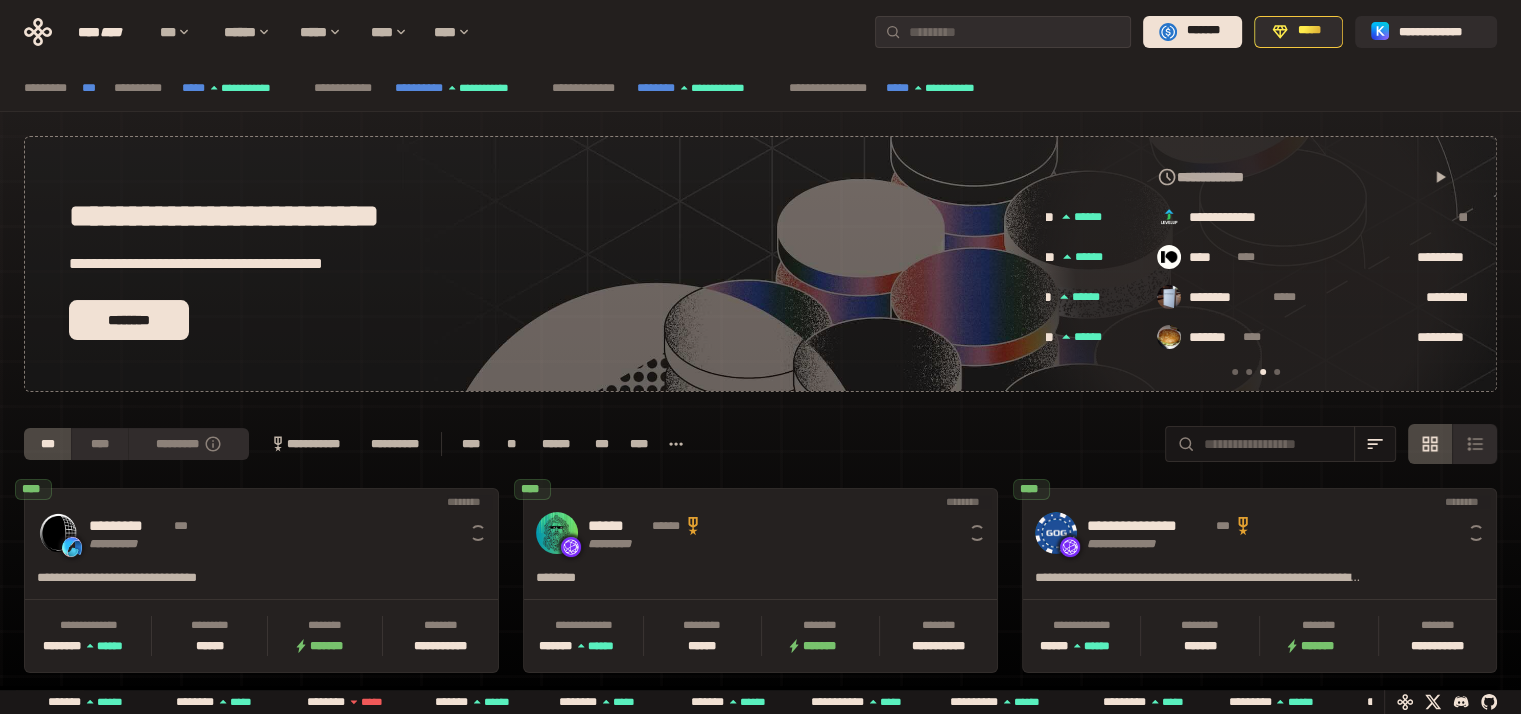 scroll, scrollTop: 0, scrollLeft: 856, axis: horizontal 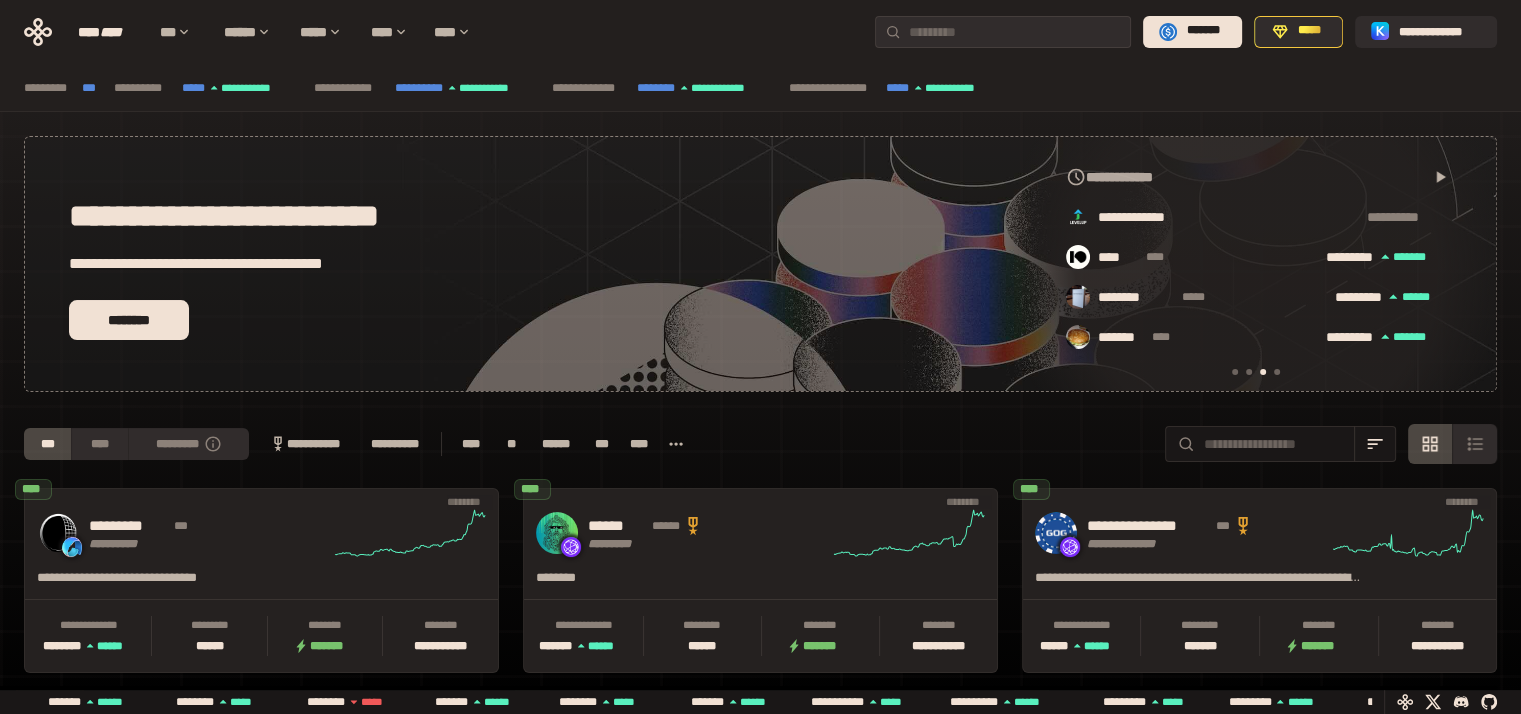 click at bounding box center (1235, 372) 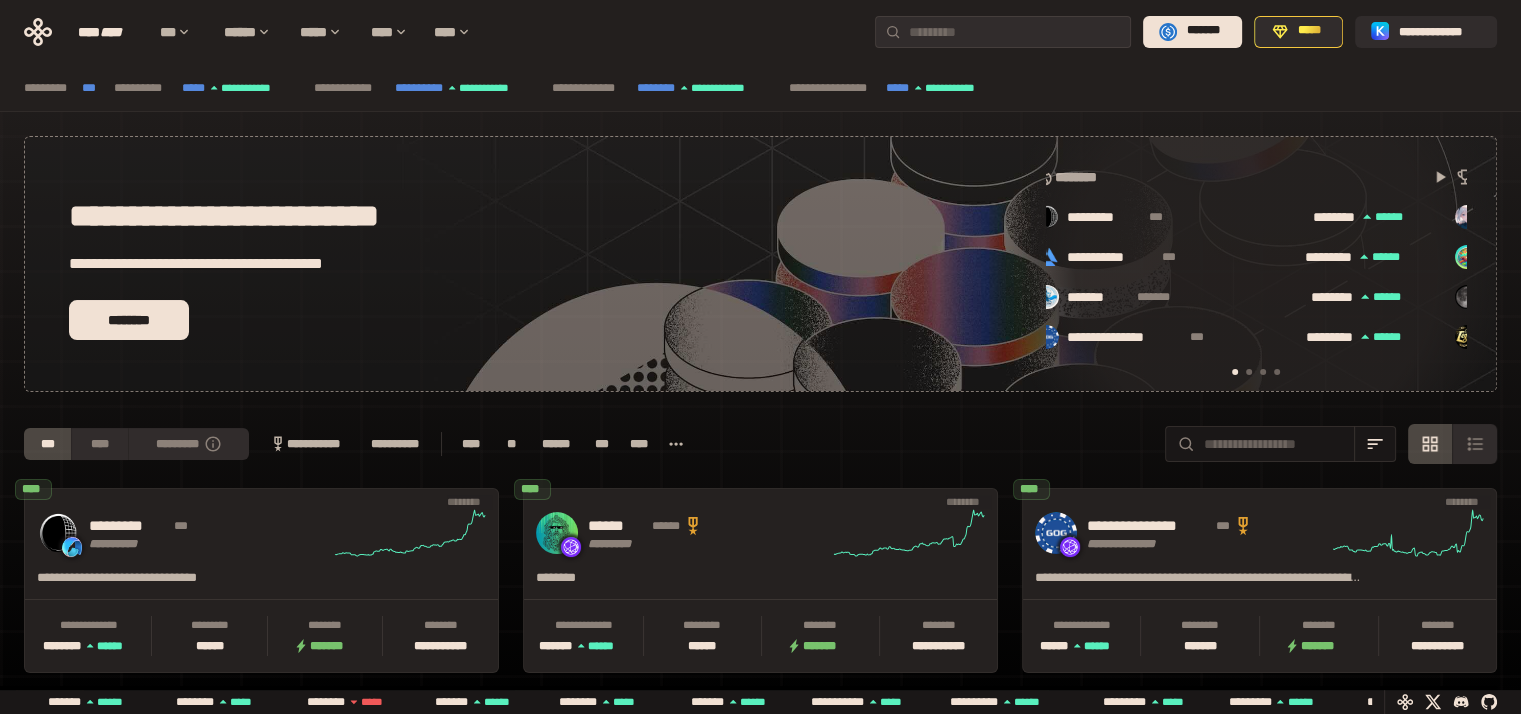 scroll, scrollTop: 0, scrollLeft: 16, axis: horizontal 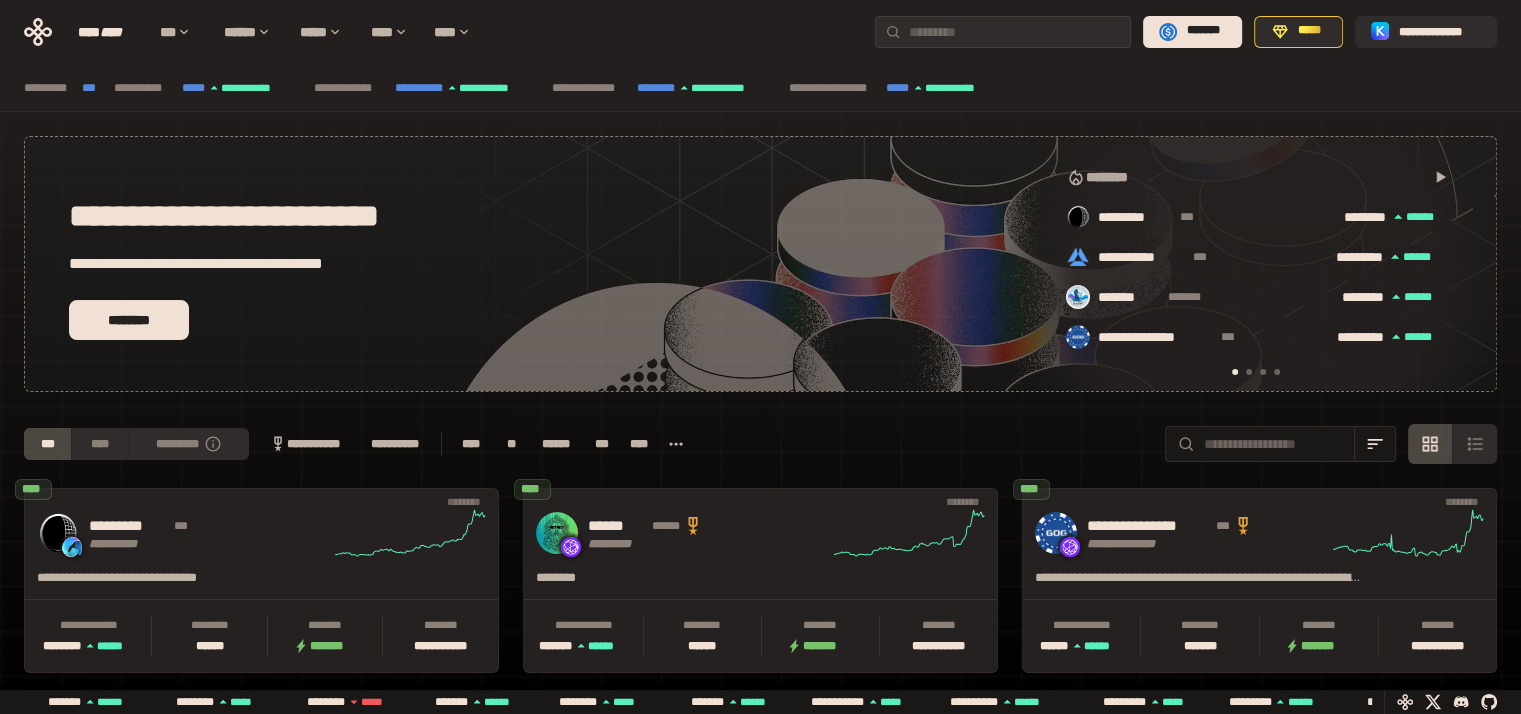 click at bounding box center (1249, 372) 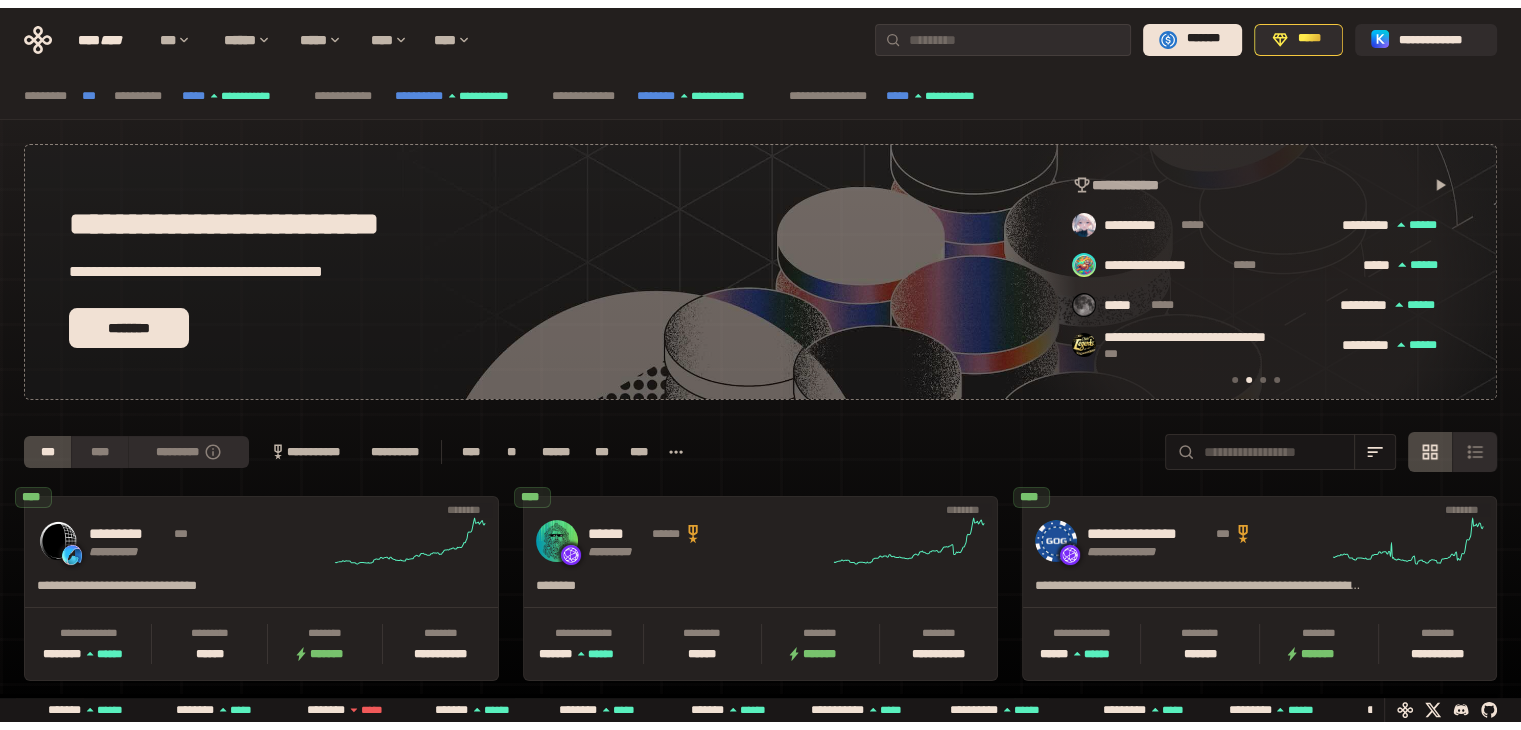 scroll, scrollTop: 0, scrollLeft: 436, axis: horizontal 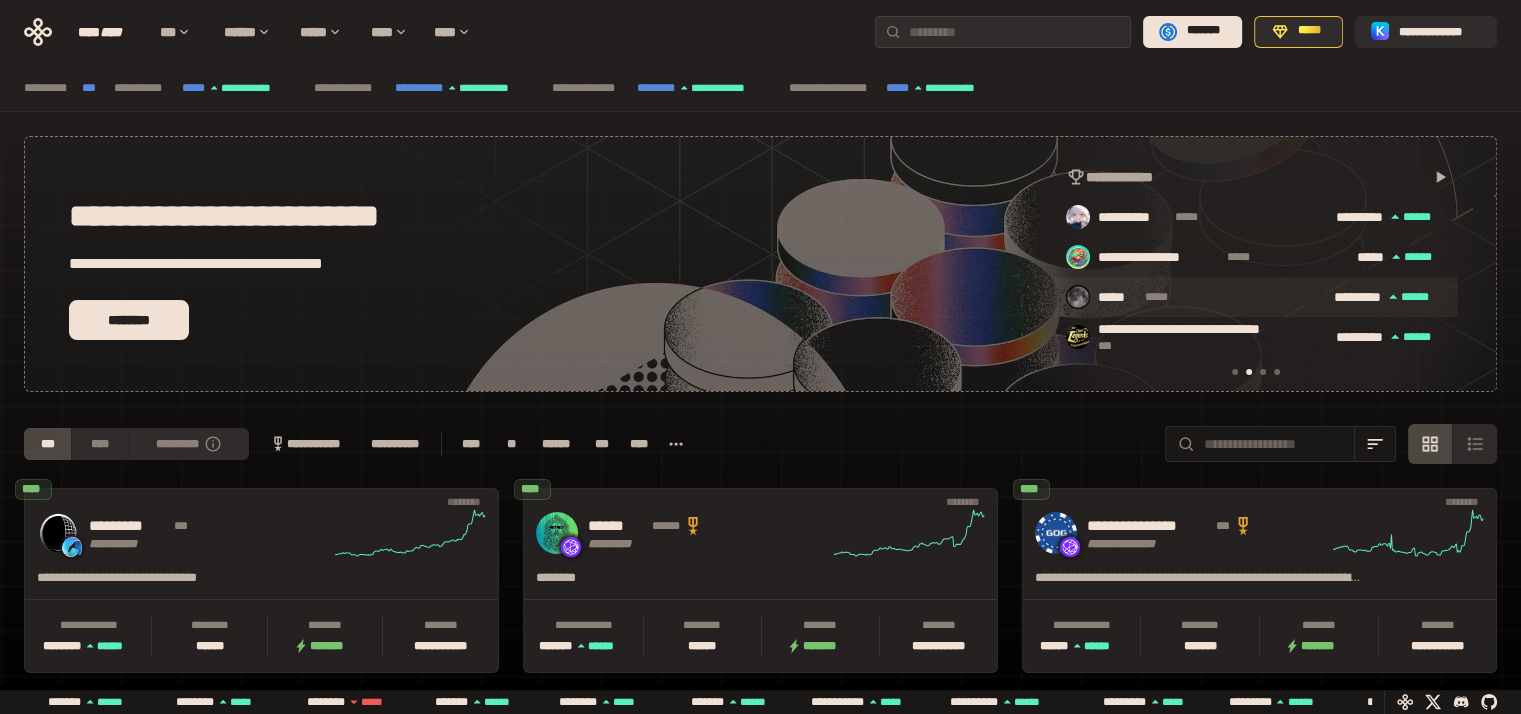 click on "*****" at bounding box center [1168, 297] 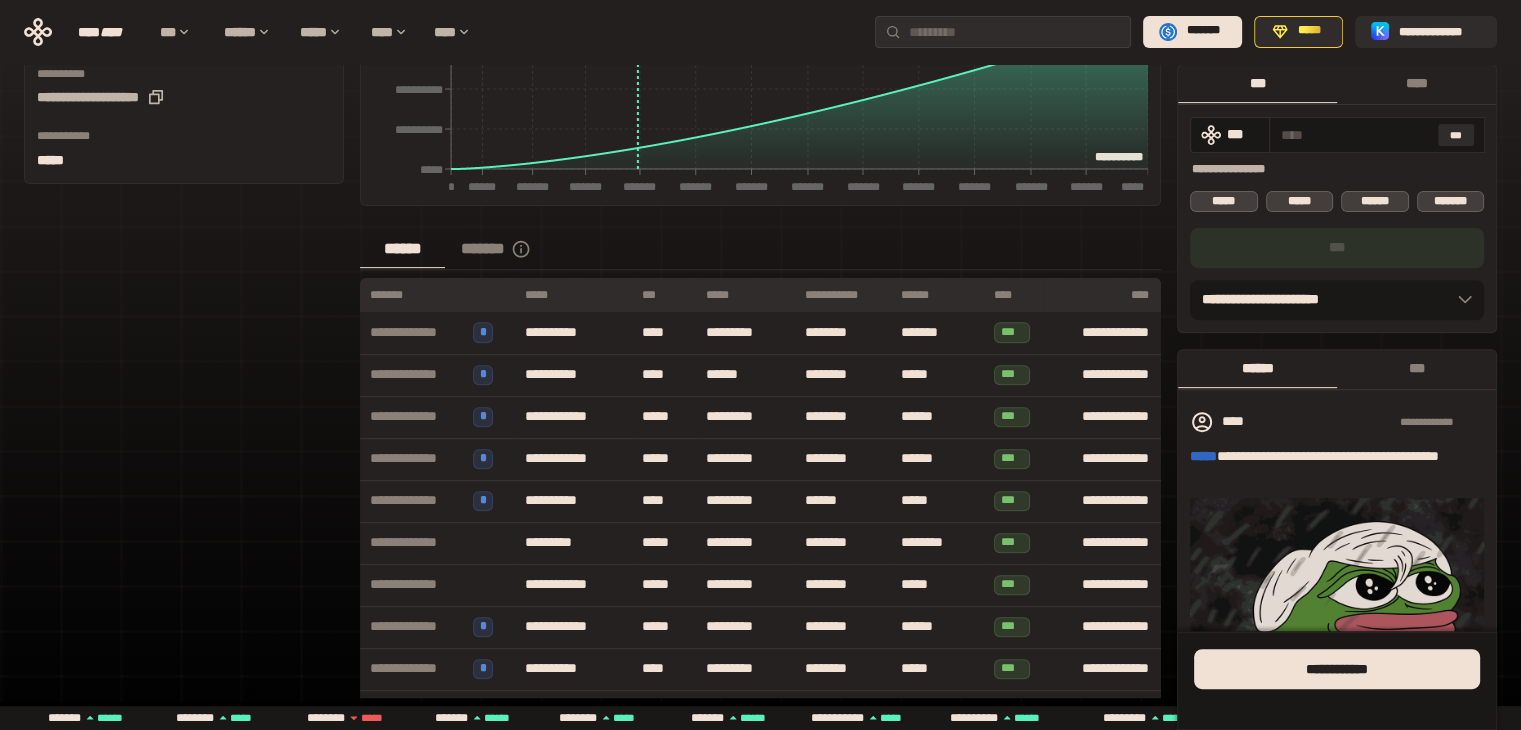 scroll, scrollTop: 730, scrollLeft: 0, axis: vertical 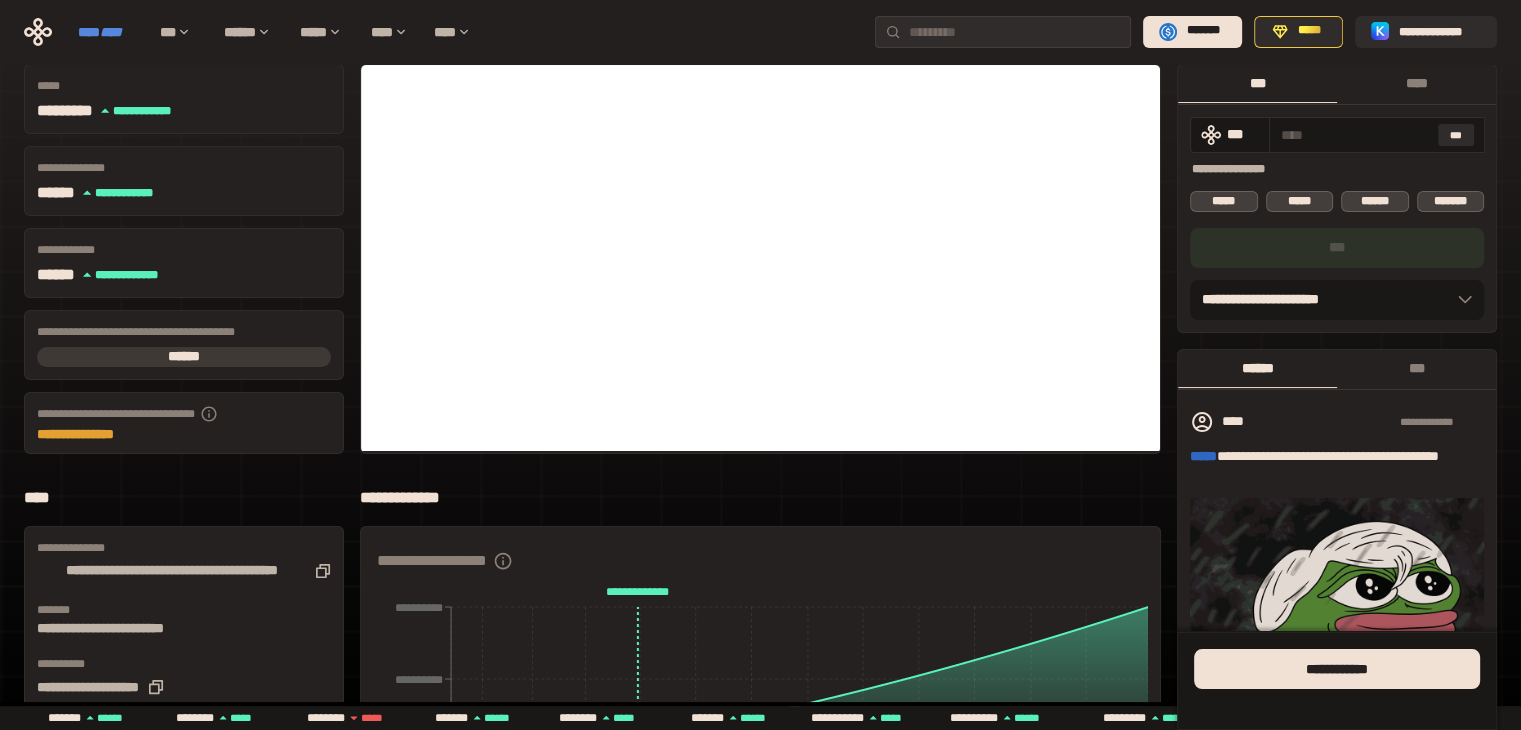 click on "**** ****" at bounding box center [109, 32] 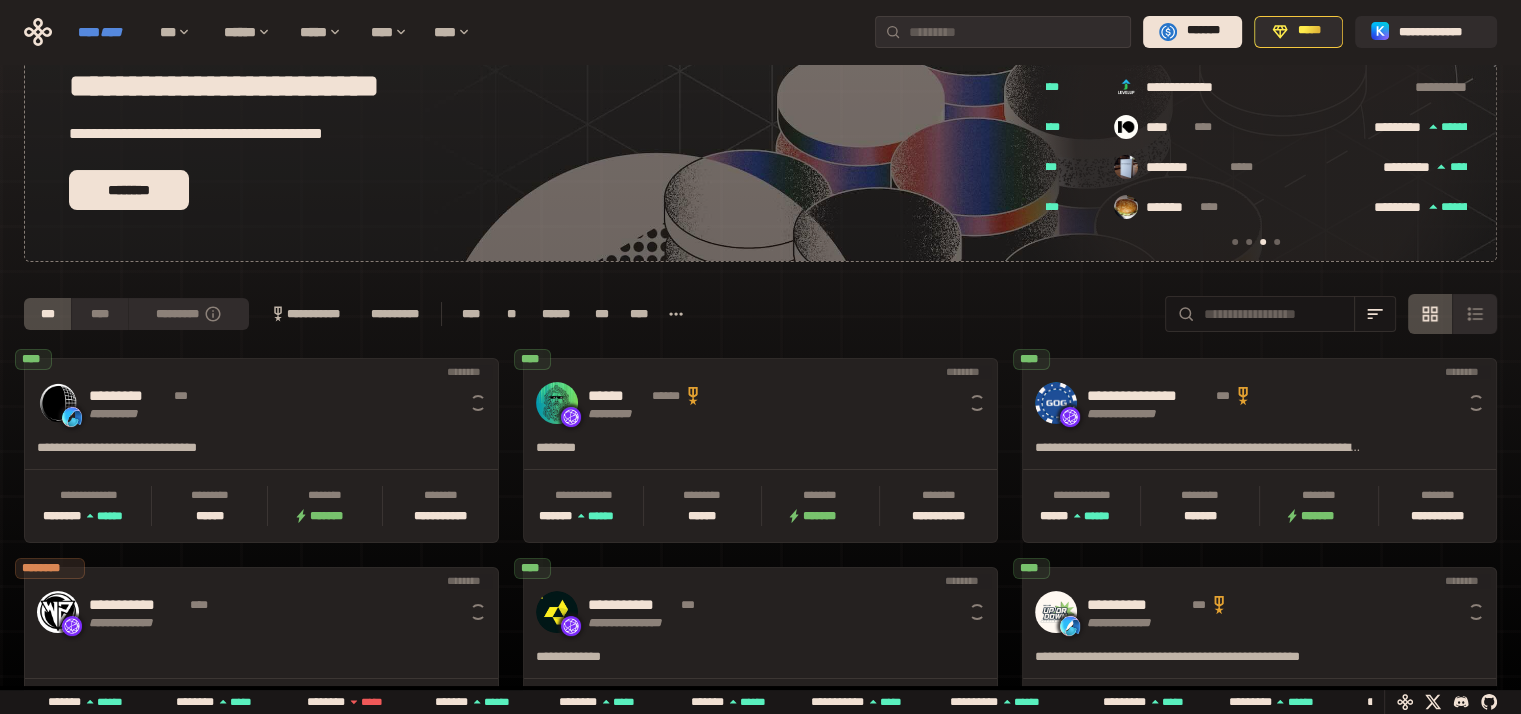 scroll, scrollTop: 0, scrollLeft: 856, axis: horizontal 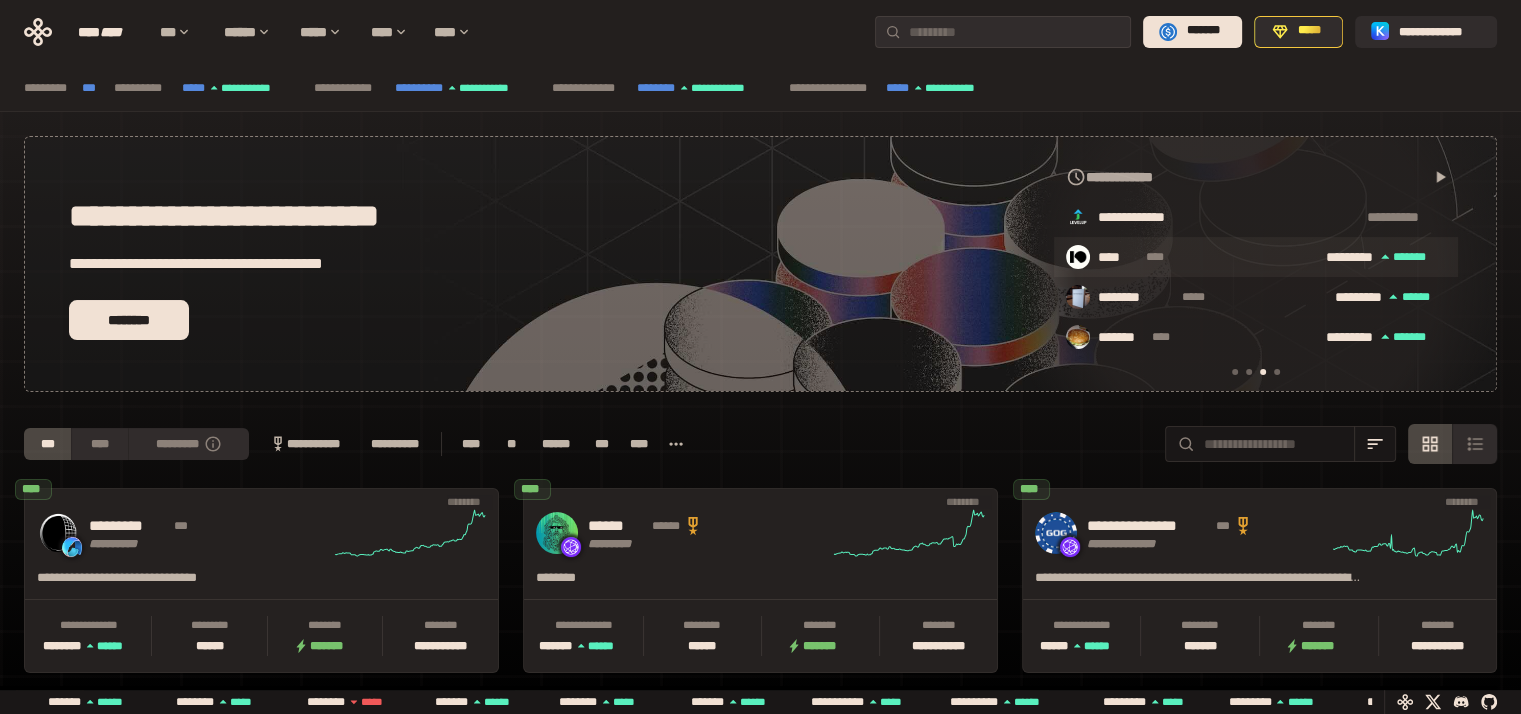 click on "**** ****" at bounding box center (1200, 258) 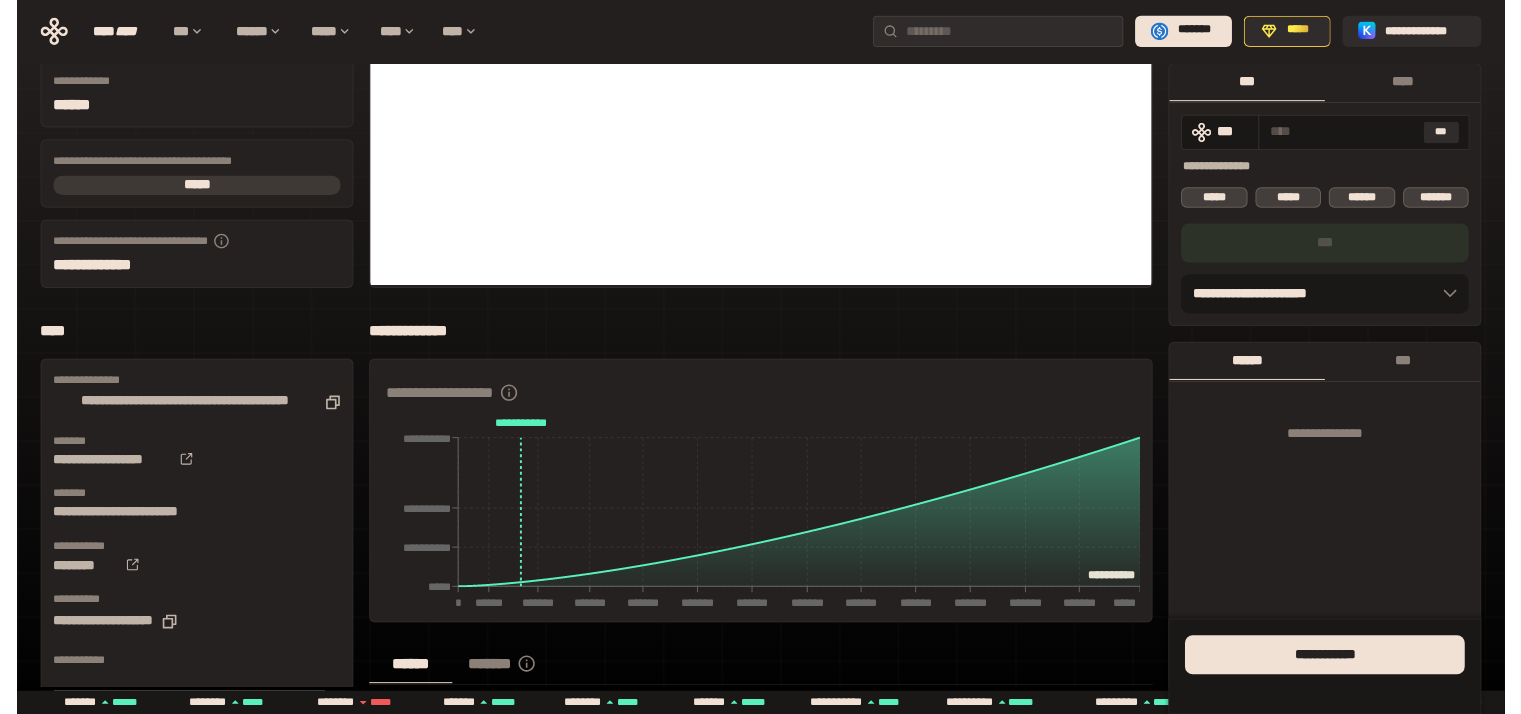 scroll, scrollTop: 0, scrollLeft: 0, axis: both 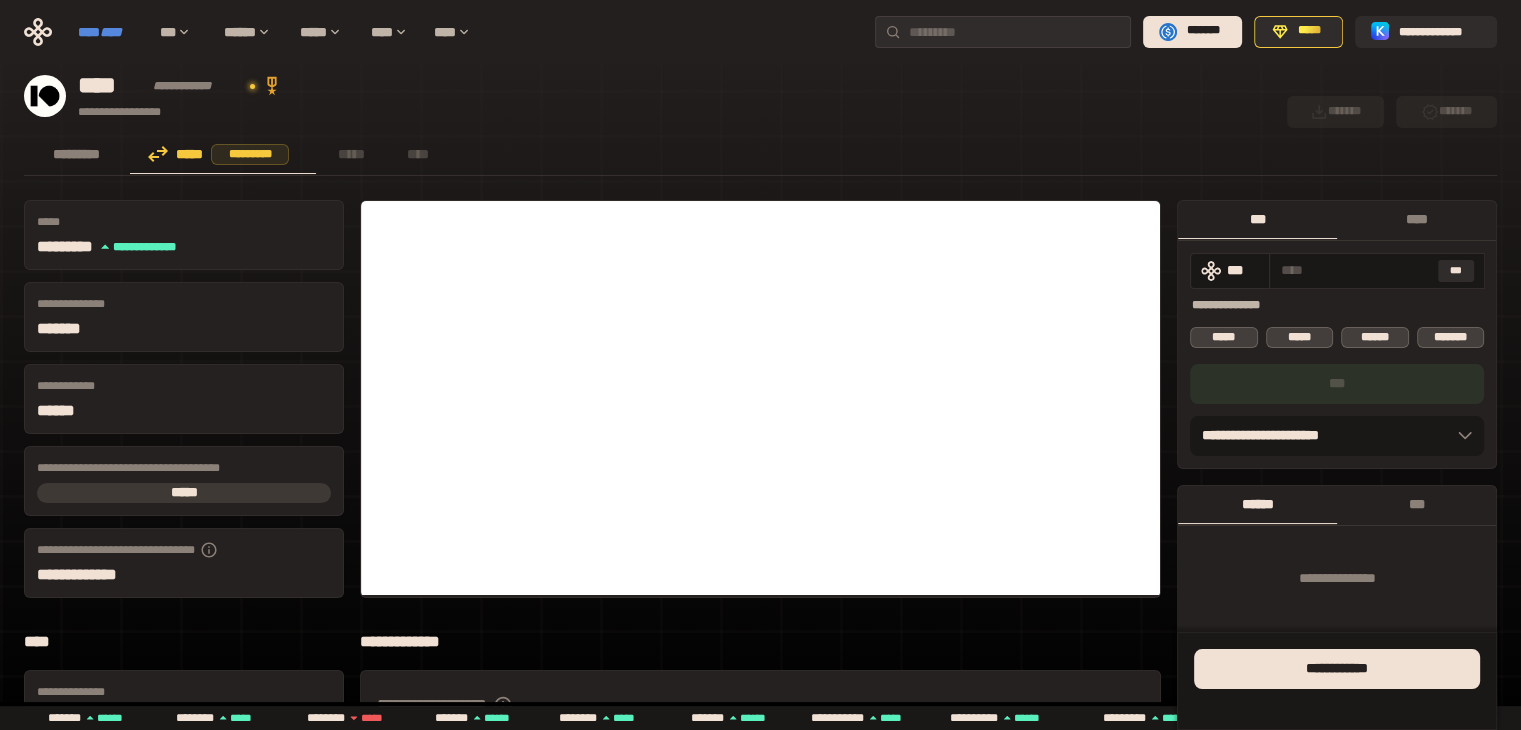 click on "****" at bounding box center (111, 32) 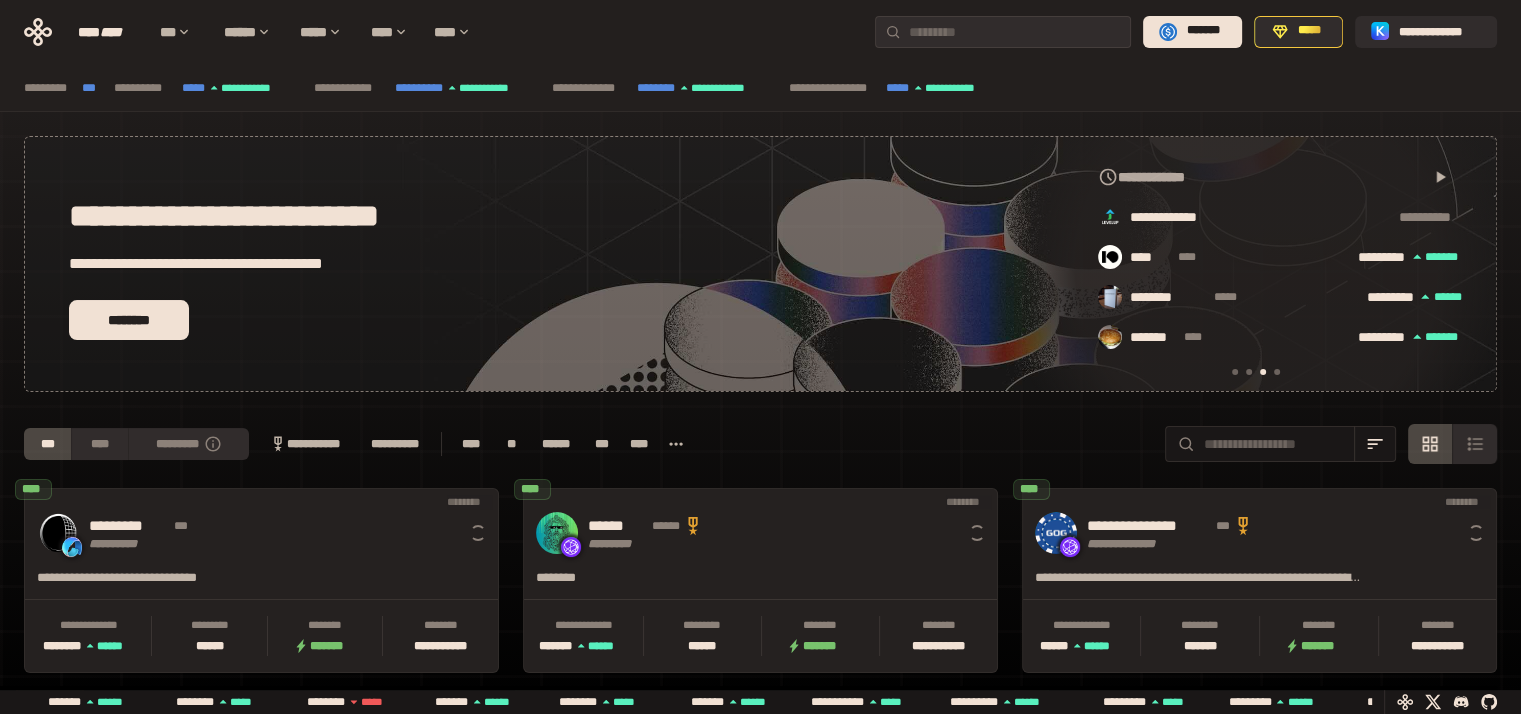 scroll, scrollTop: 0, scrollLeft: 856, axis: horizontal 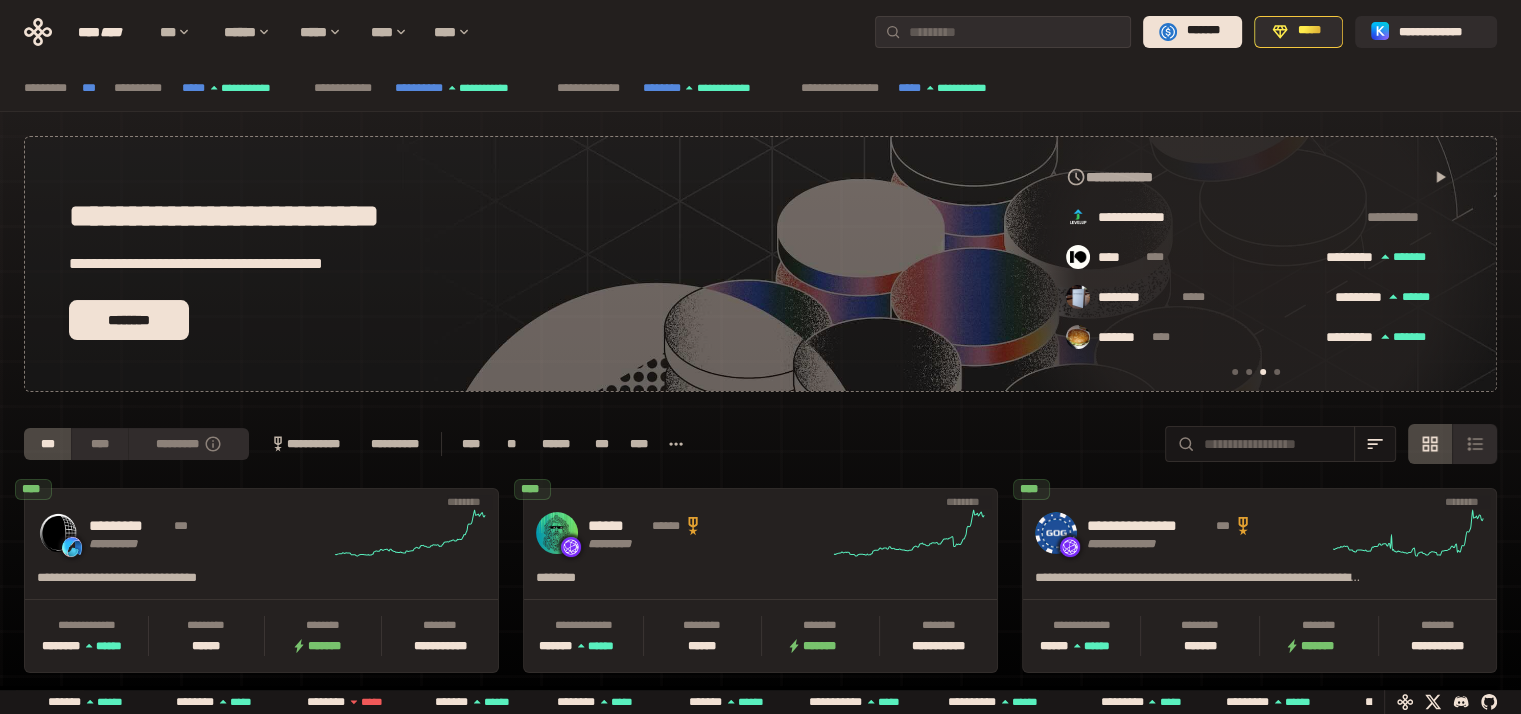 click at bounding box center [1249, 372] 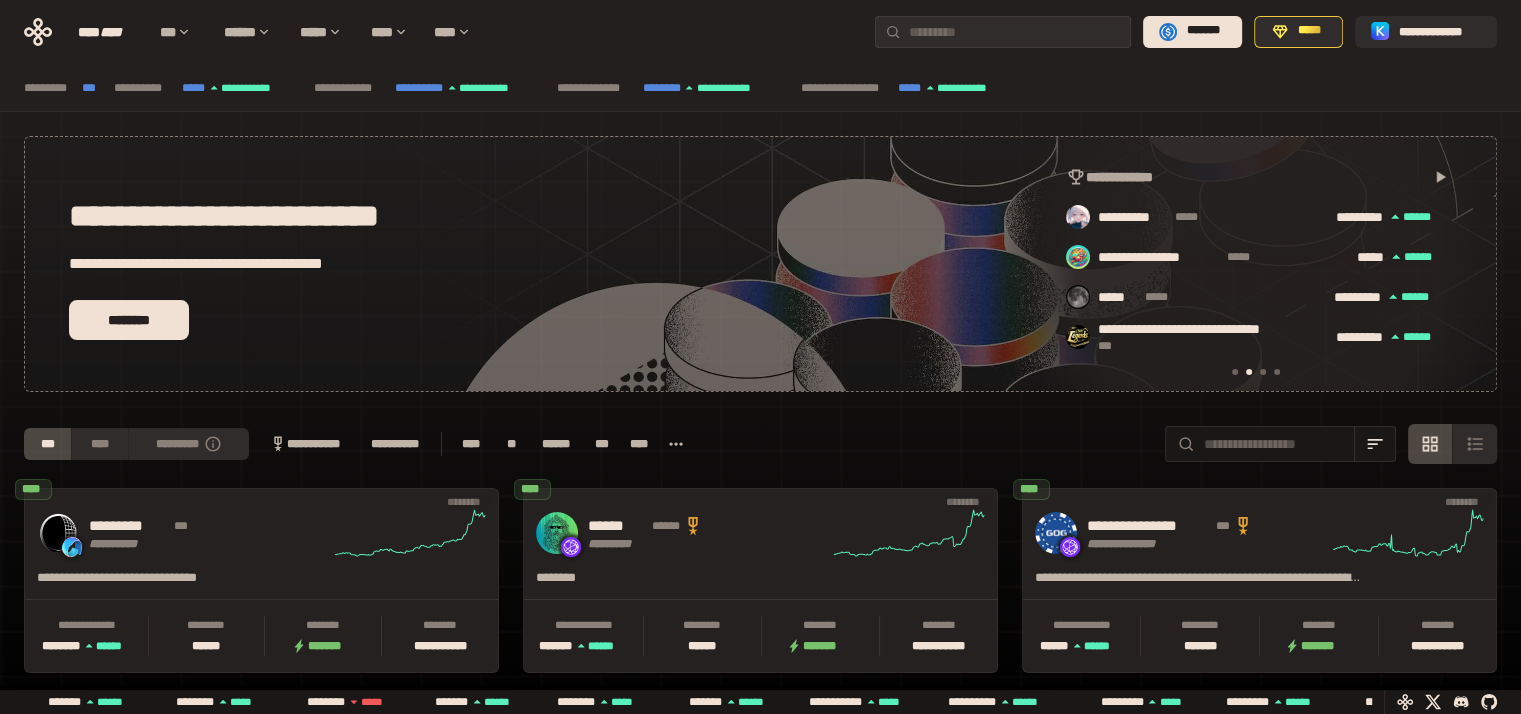 click at bounding box center (1235, 372) 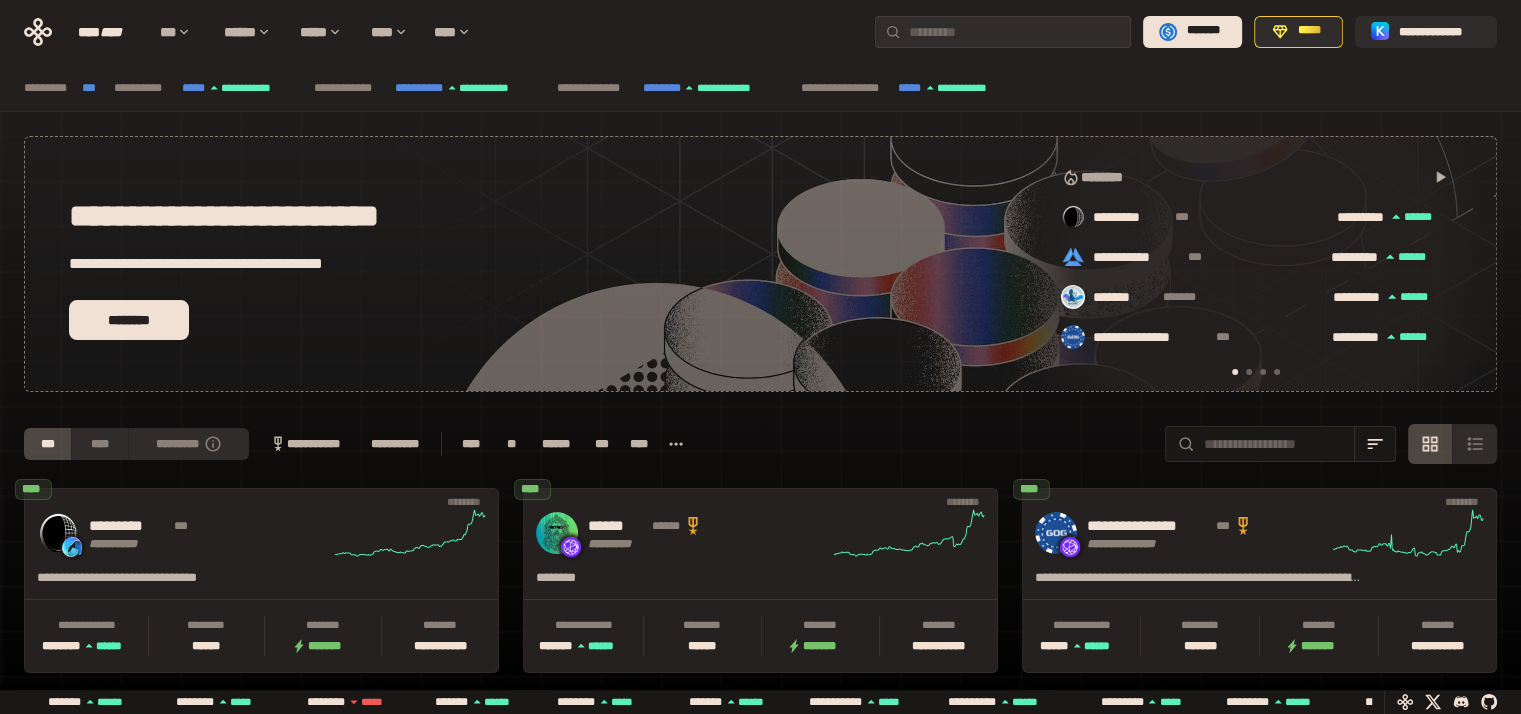 scroll, scrollTop: 0, scrollLeft: 16, axis: horizontal 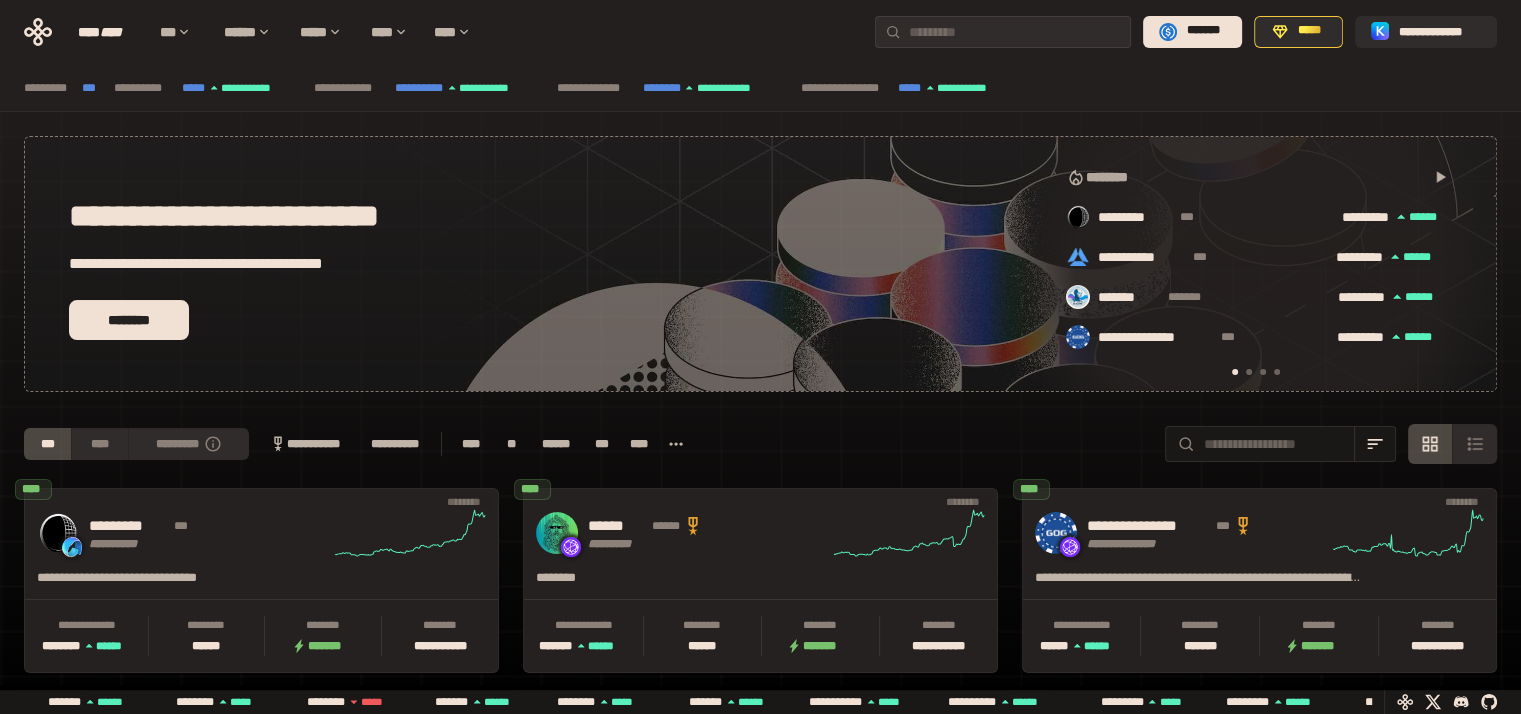 drag, startPoint x: 1284, startPoint y: 378, endPoint x: 1272, endPoint y: 372, distance: 13.416408 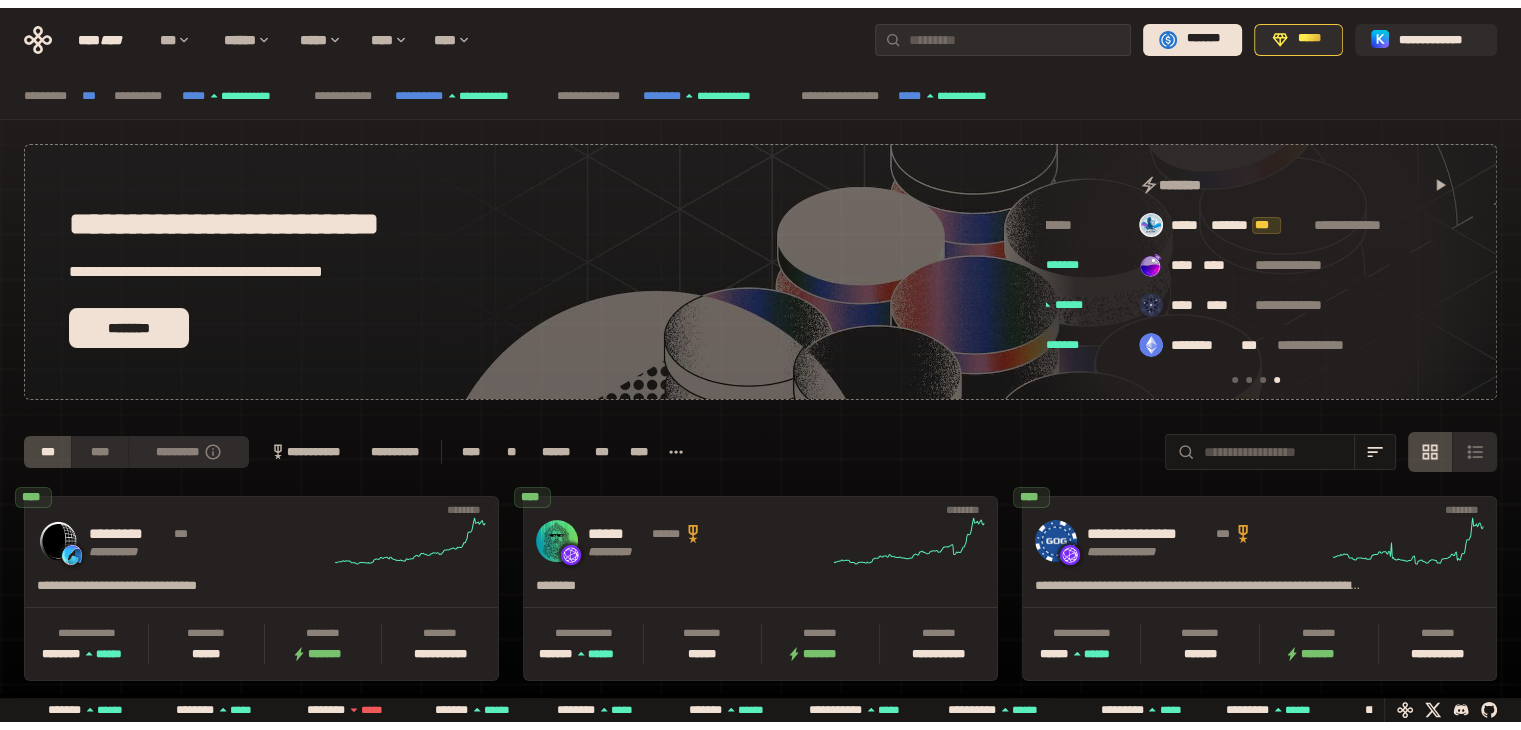 scroll, scrollTop: 0, scrollLeft: 1276, axis: horizontal 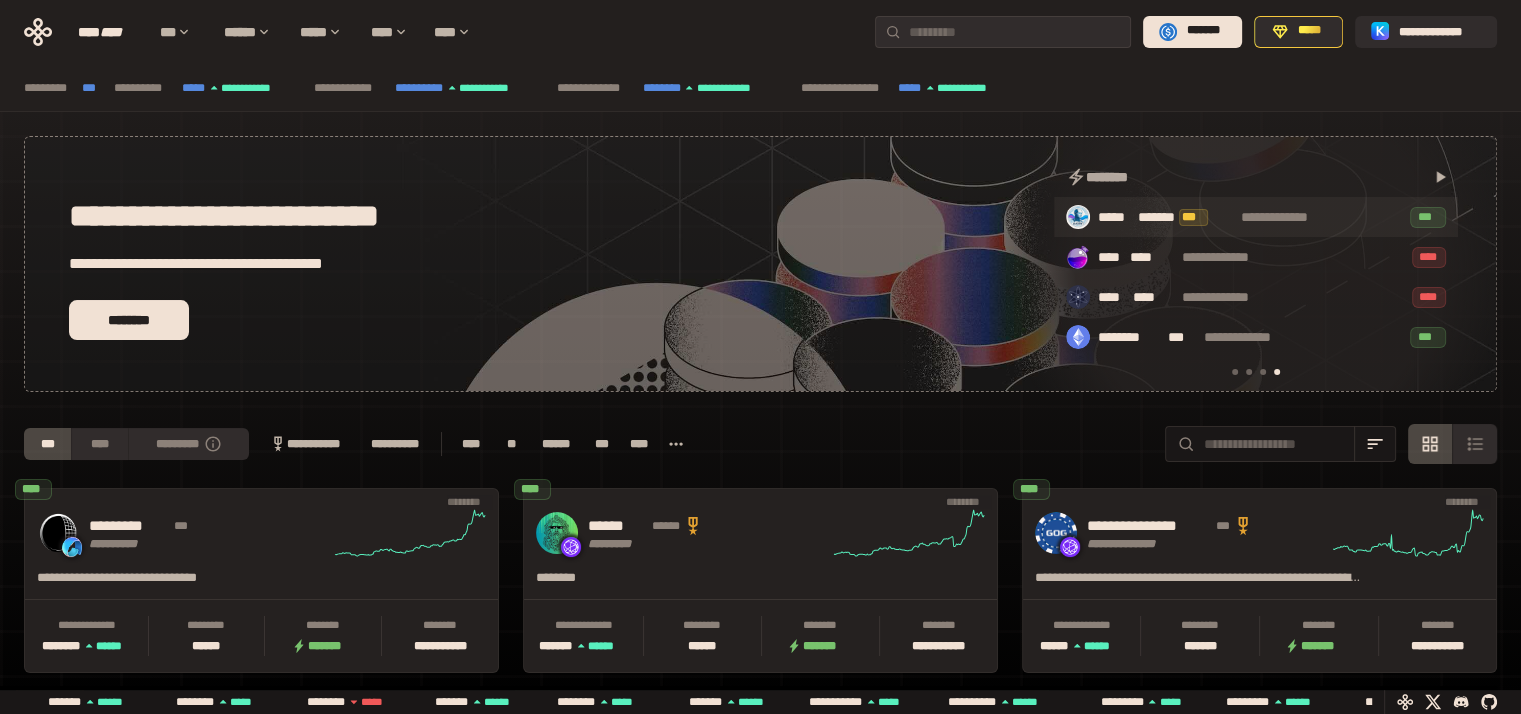 click on "*******   ***" at bounding box center (1185, 218) 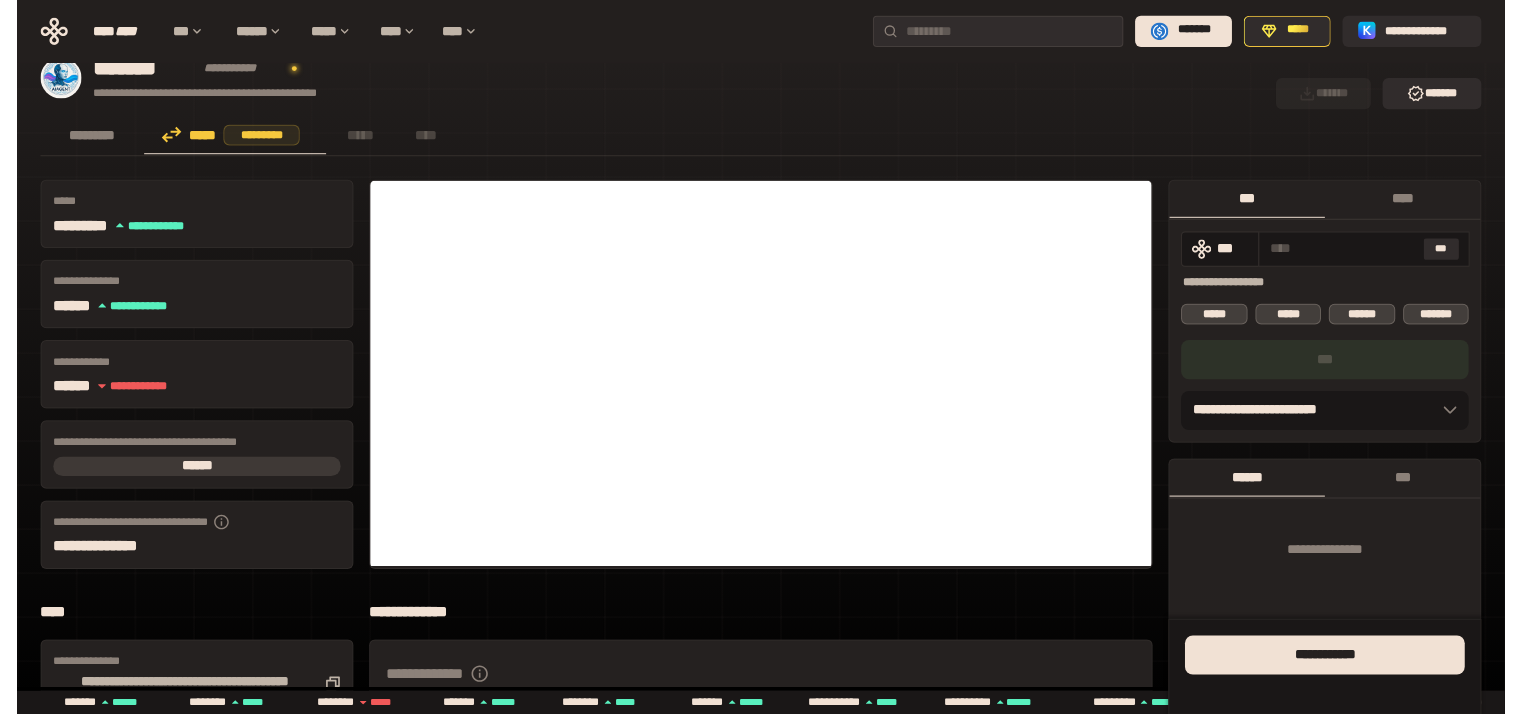 scroll, scrollTop: 0, scrollLeft: 0, axis: both 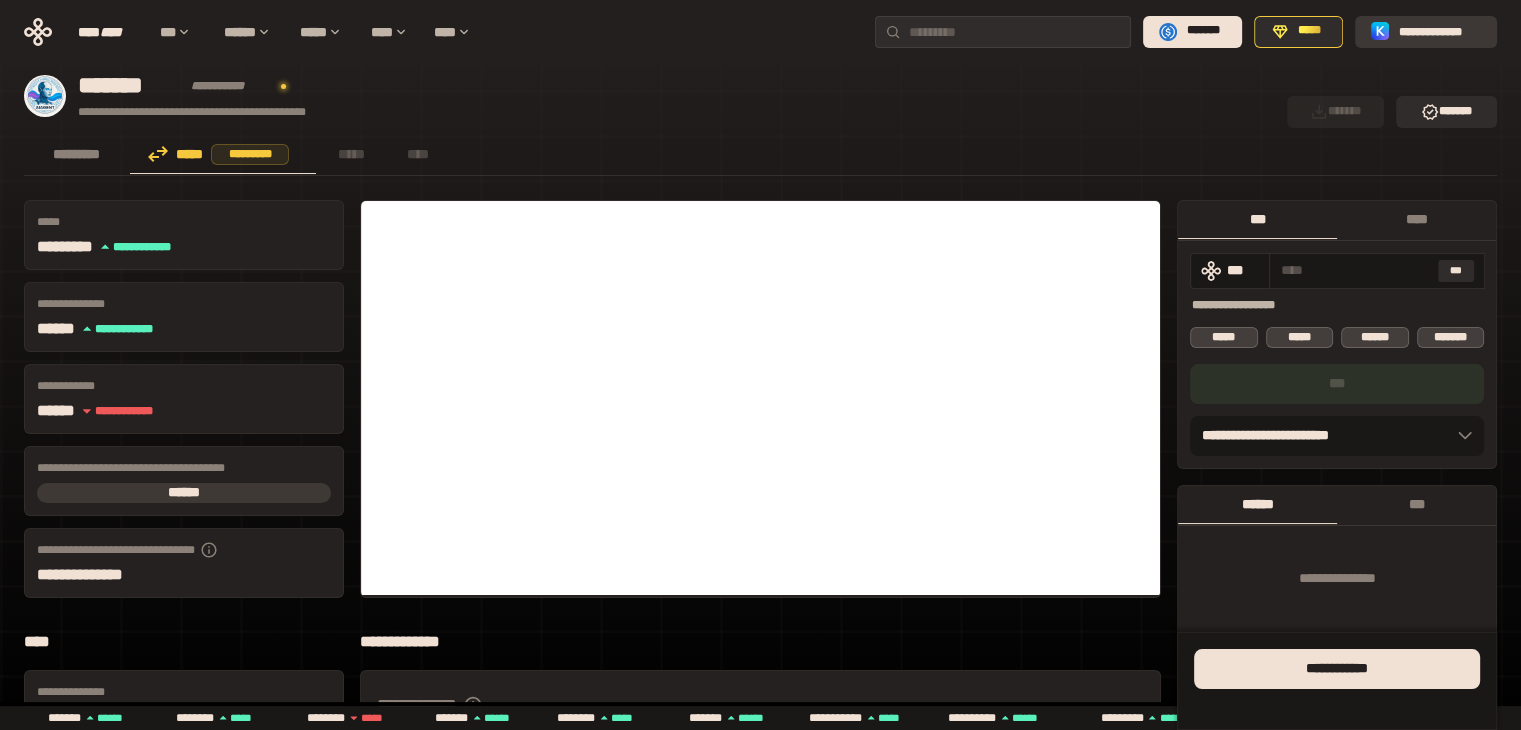 click on "**********" at bounding box center (1440, 31) 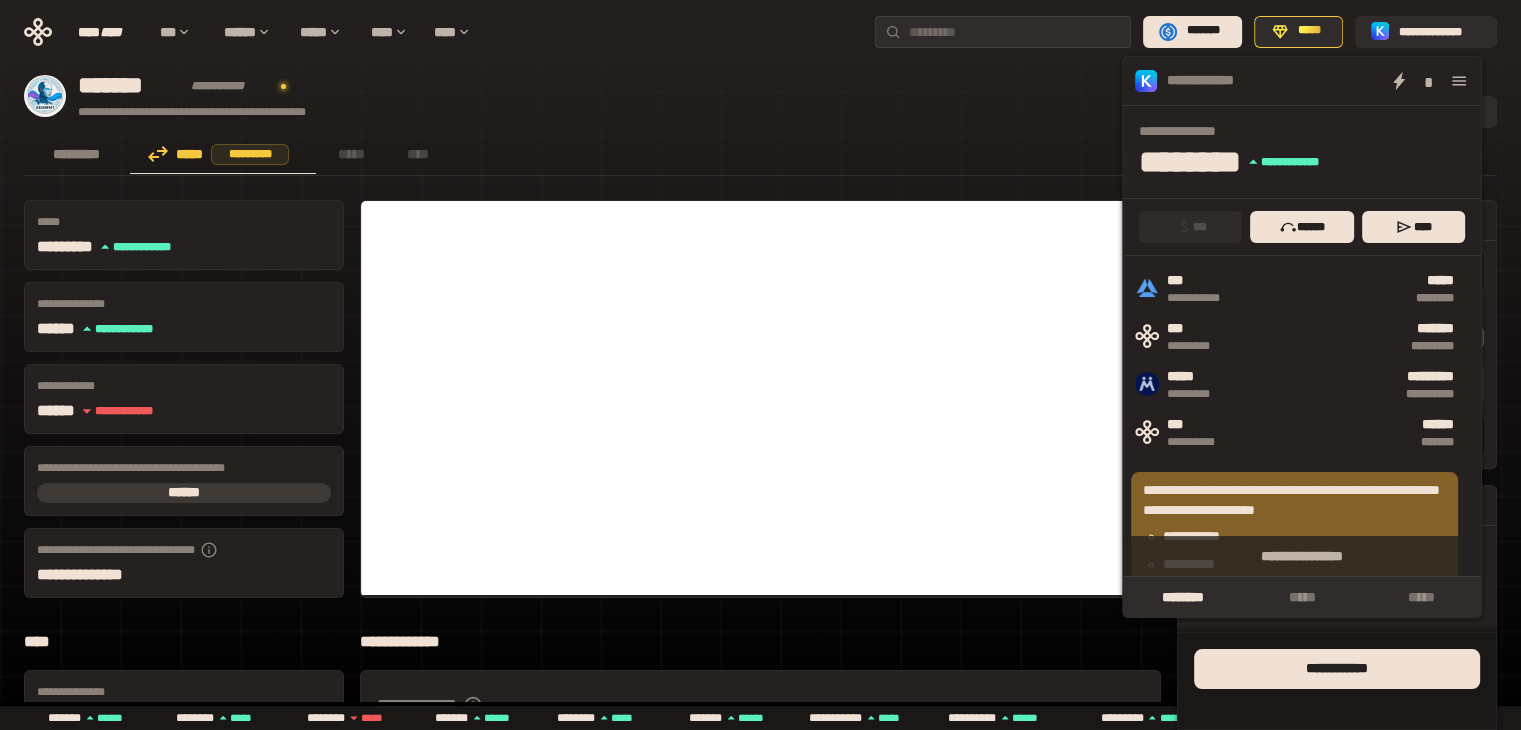 click on "**********" at bounding box center (649, 96) 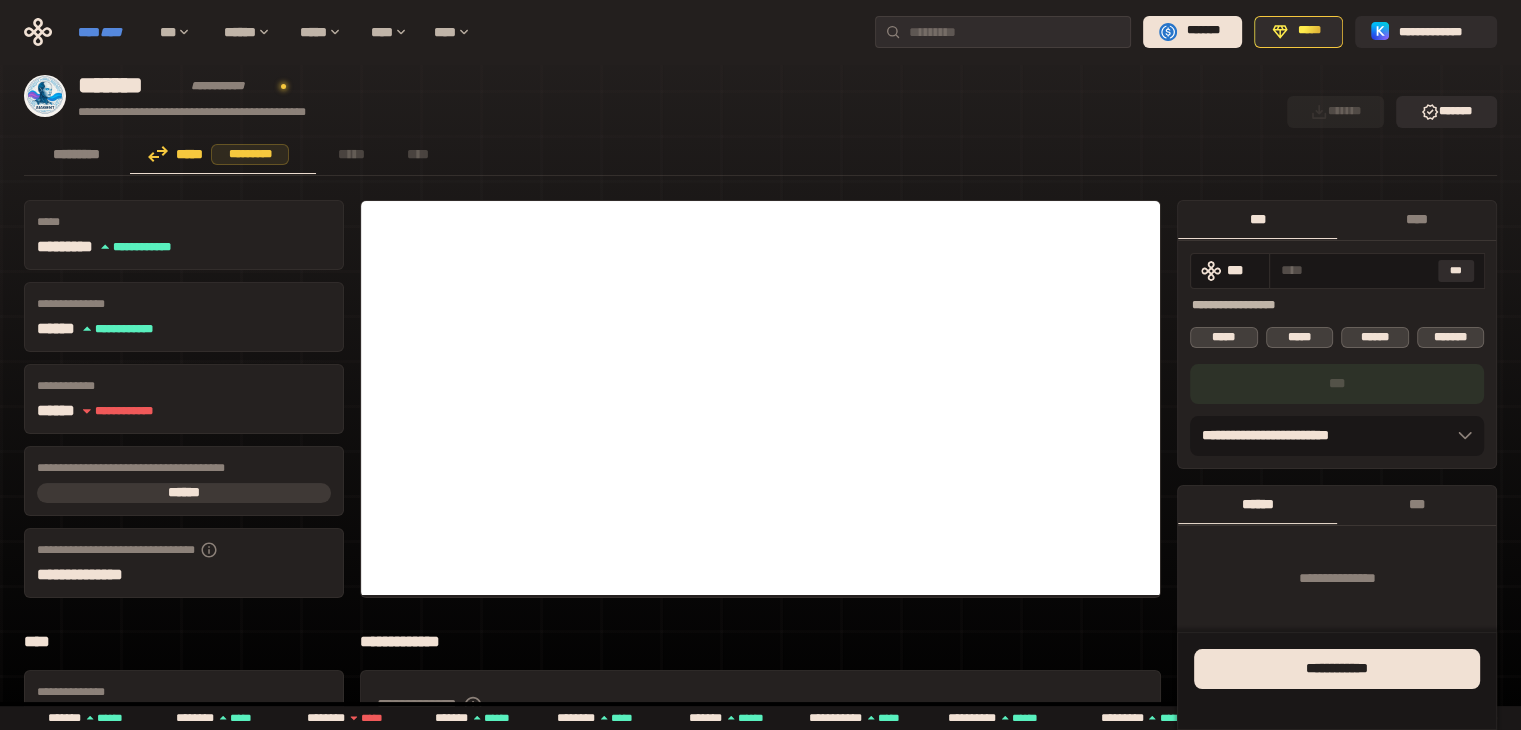 click on "**** ****" at bounding box center (109, 32) 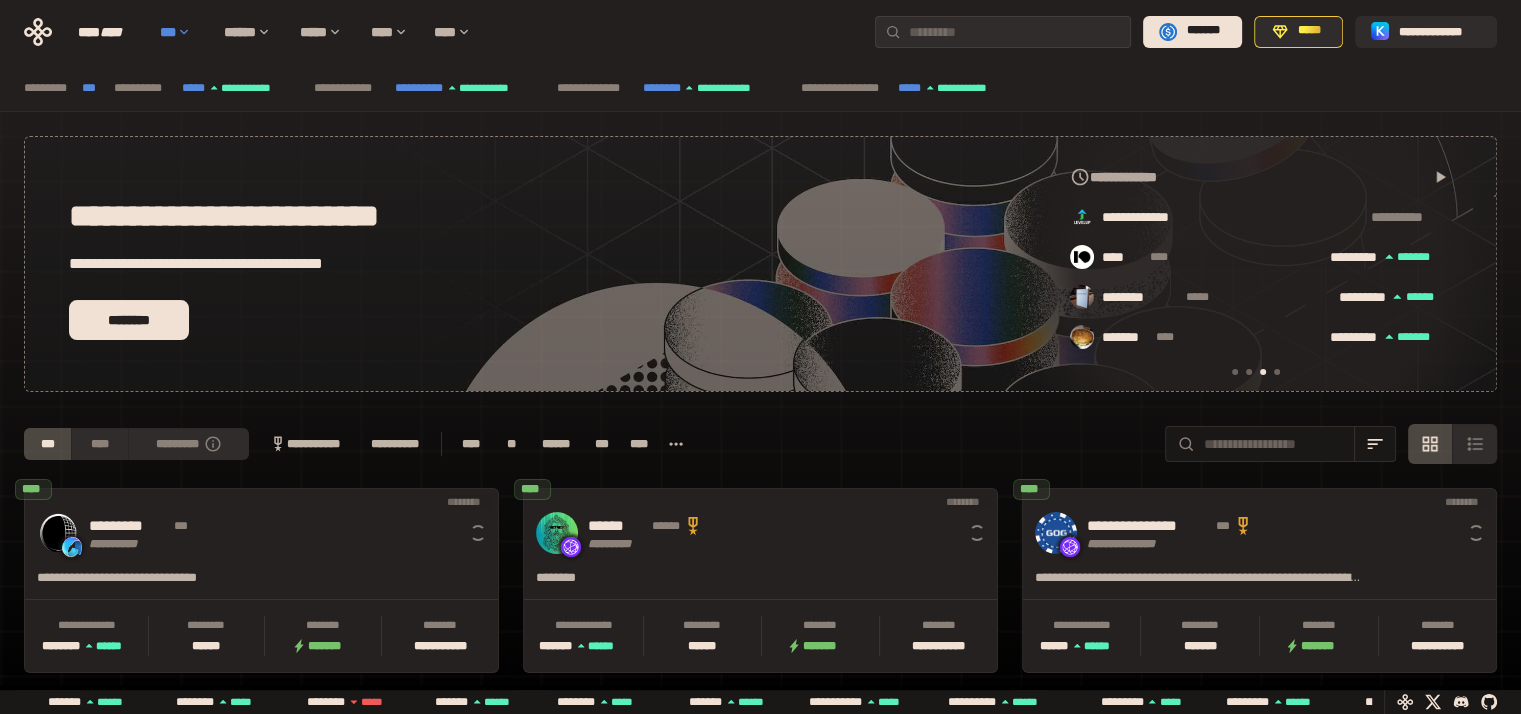 scroll, scrollTop: 0, scrollLeft: 856, axis: horizontal 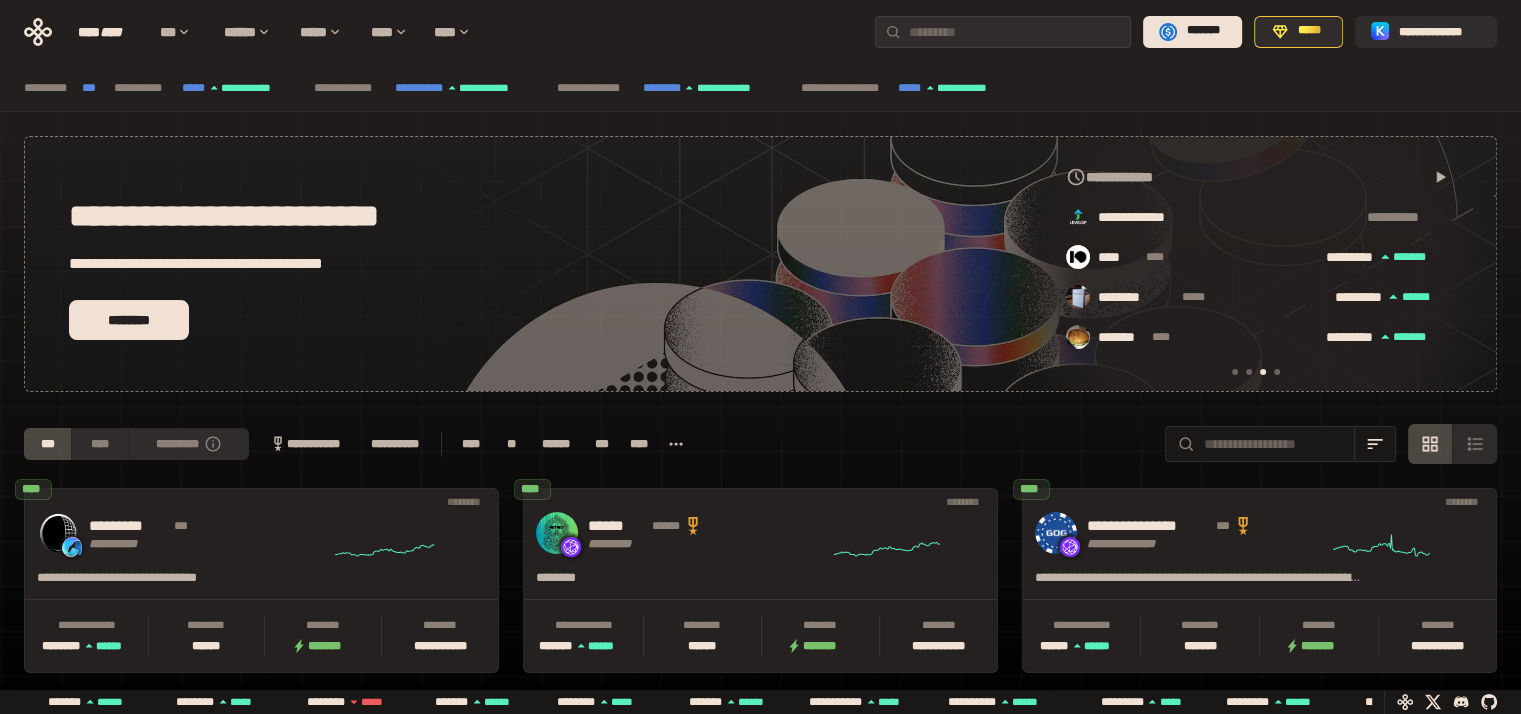 click at bounding box center [1235, 372] 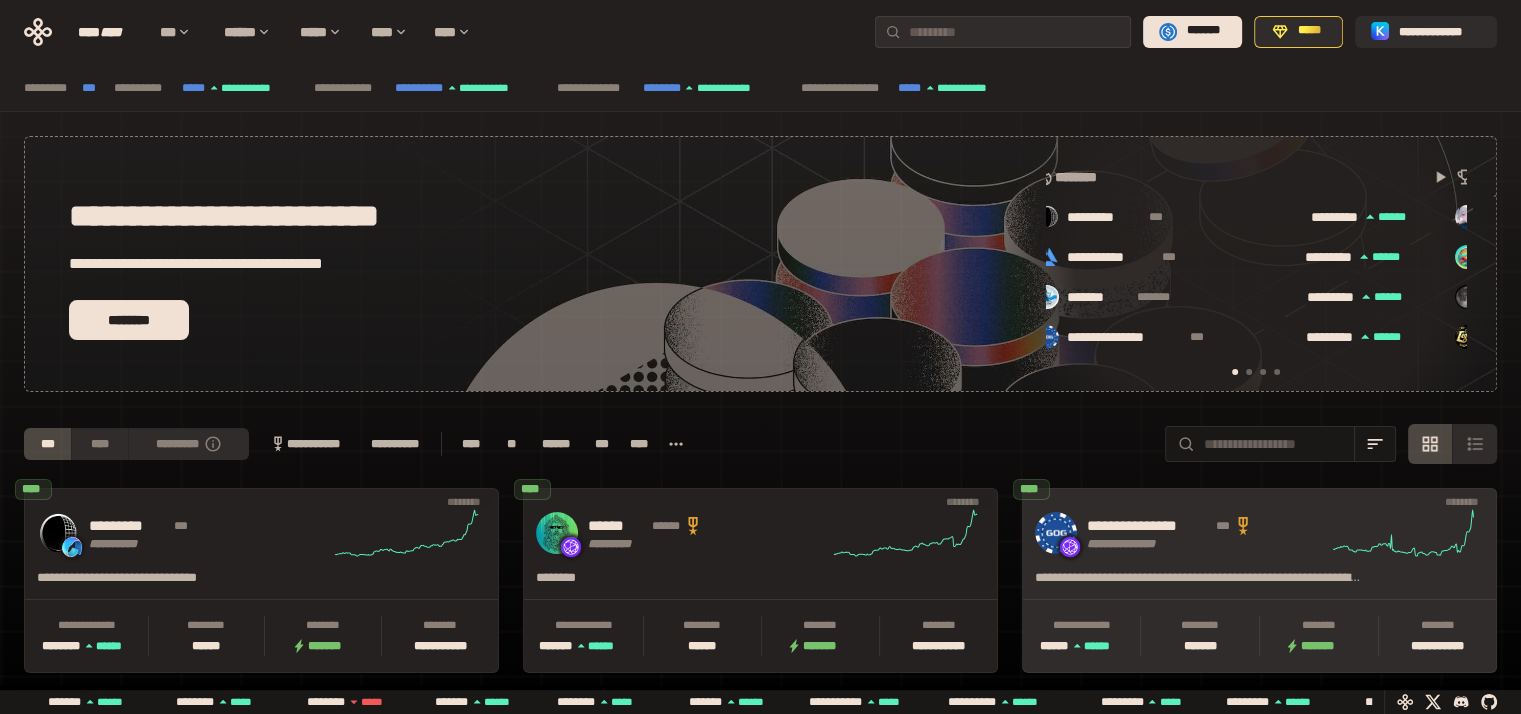 scroll, scrollTop: 0, scrollLeft: 16, axis: horizontal 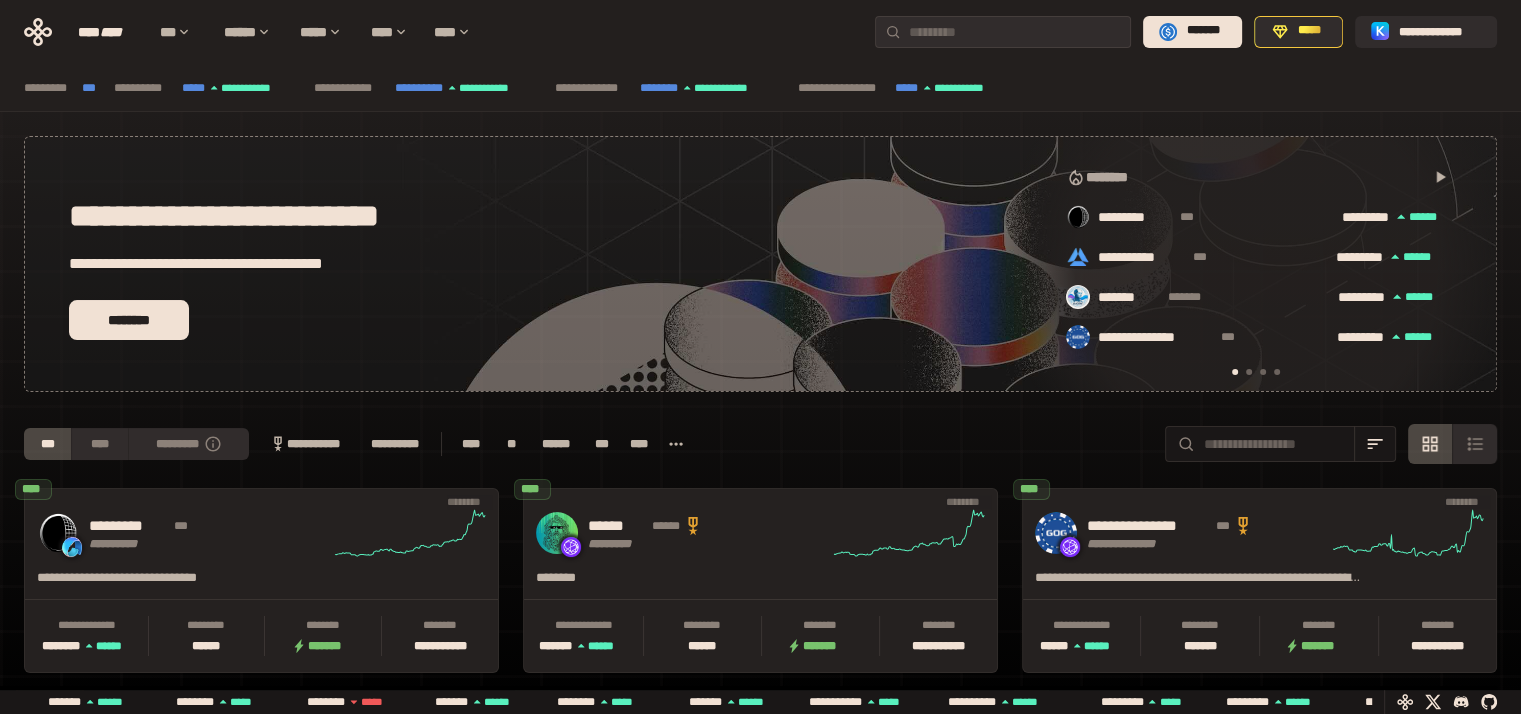 click at bounding box center [1263, 372] 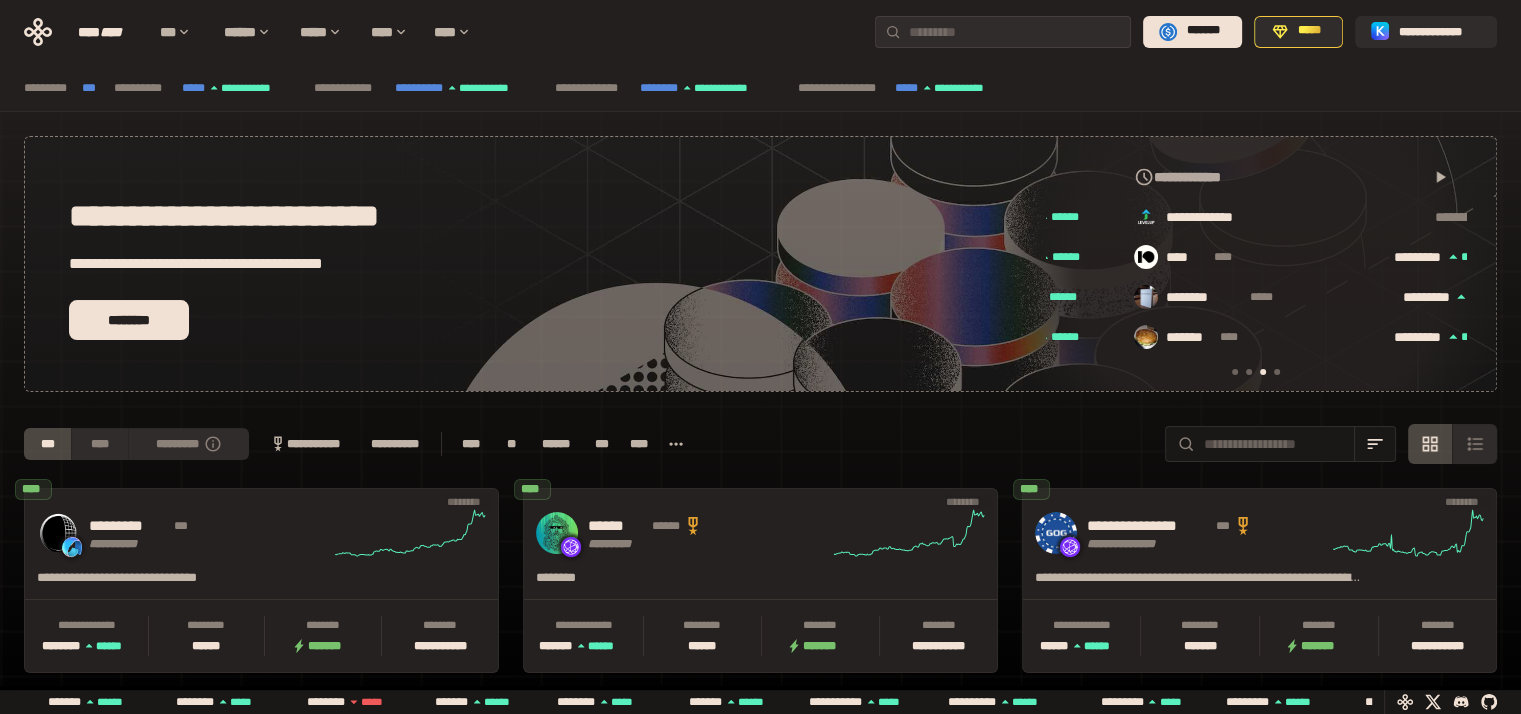 scroll, scrollTop: 0, scrollLeft: 856, axis: horizontal 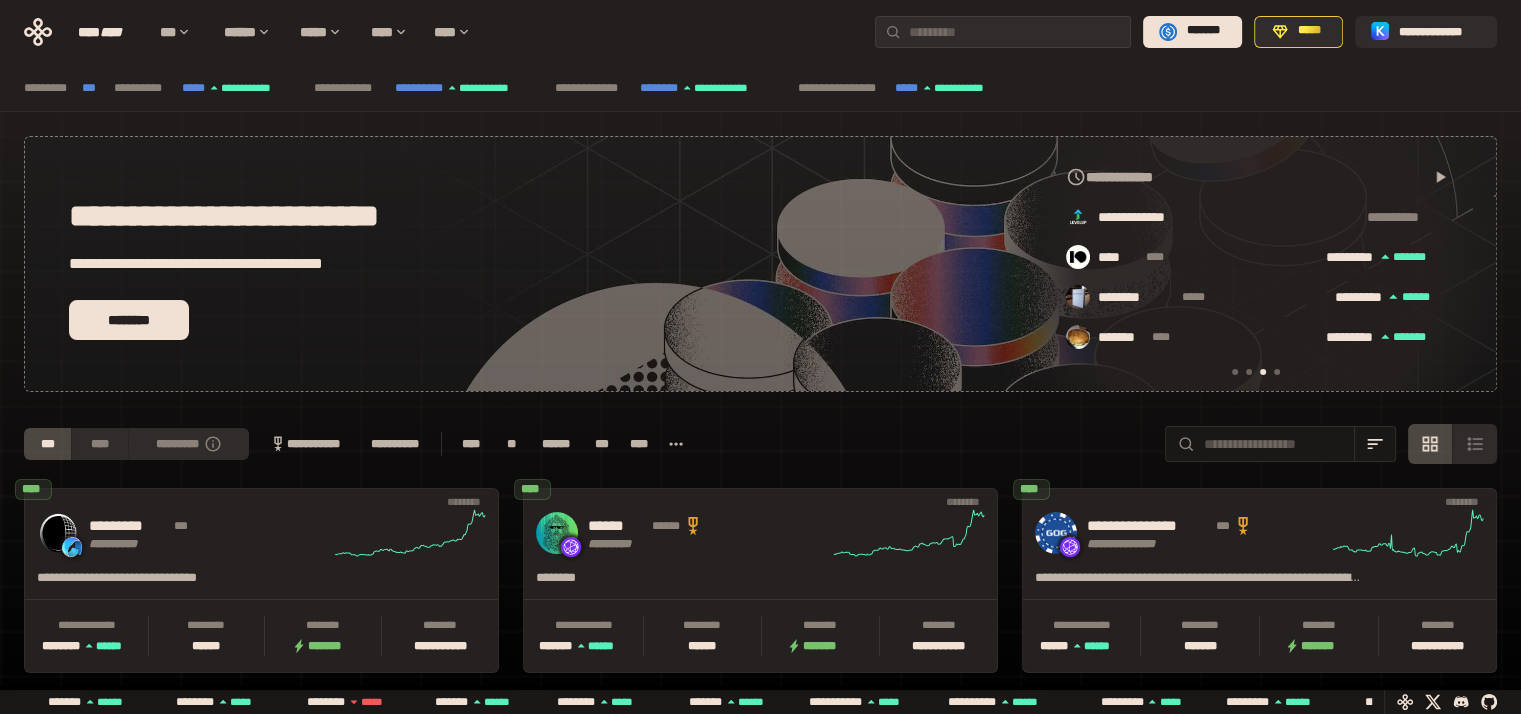 click at bounding box center (1235, 372) 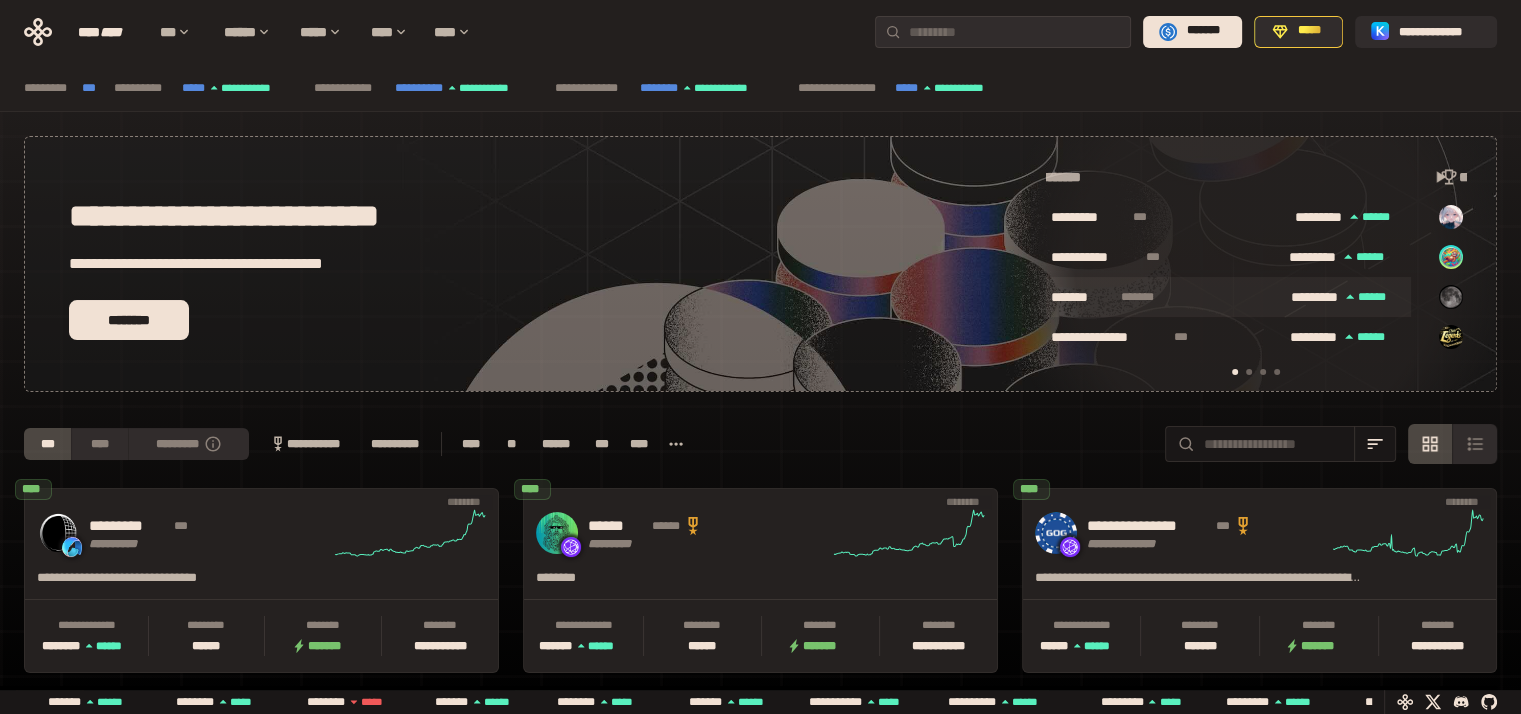 scroll, scrollTop: 0, scrollLeft: 16, axis: horizontal 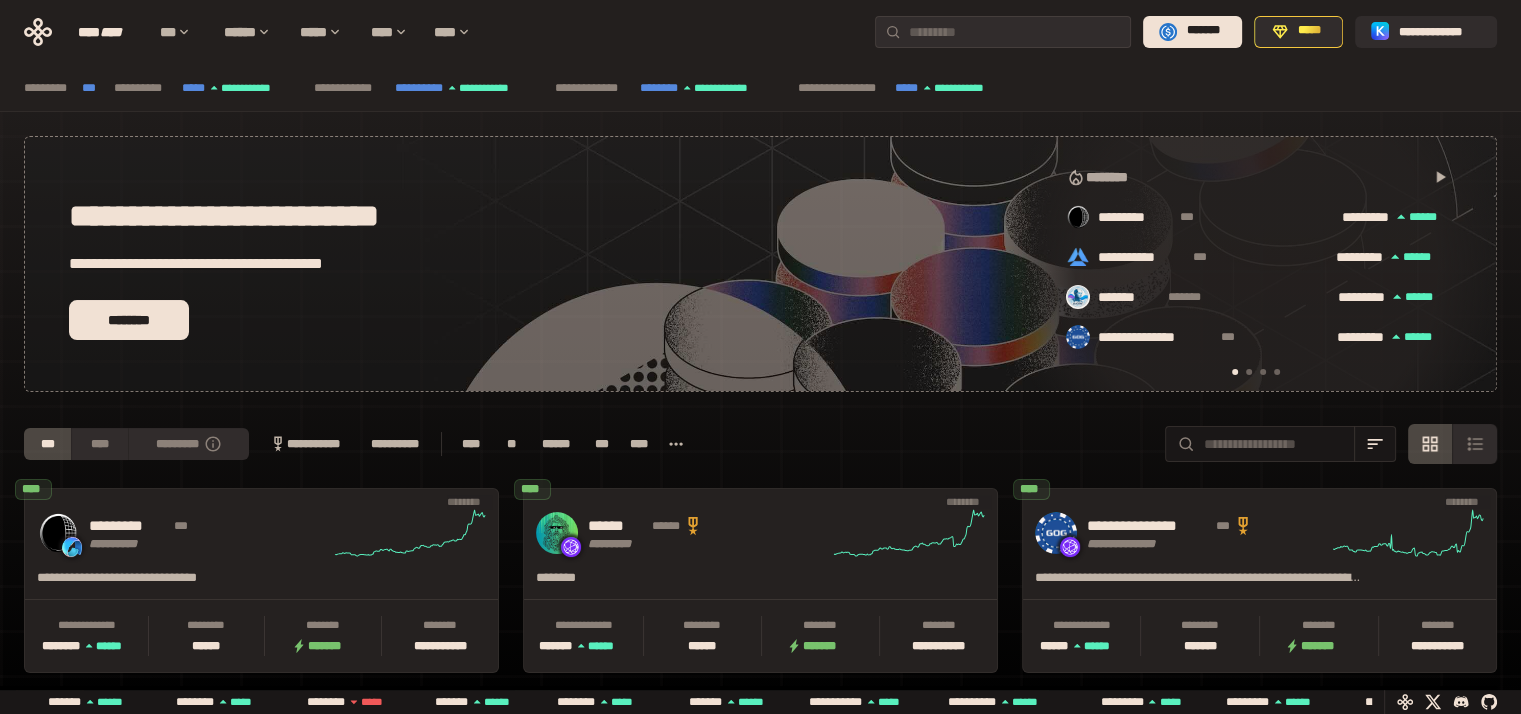 click at bounding box center [1263, 372] 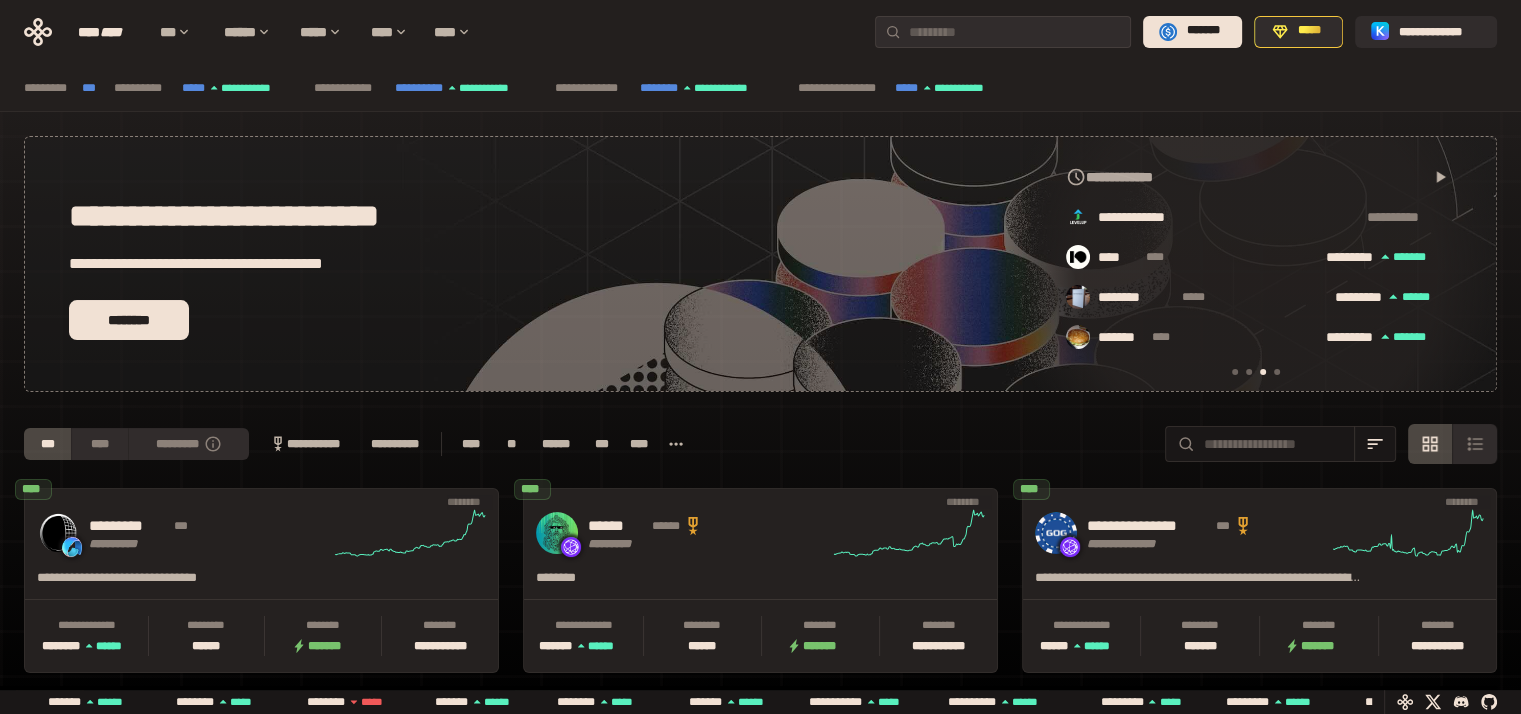 click at bounding box center (1277, 372) 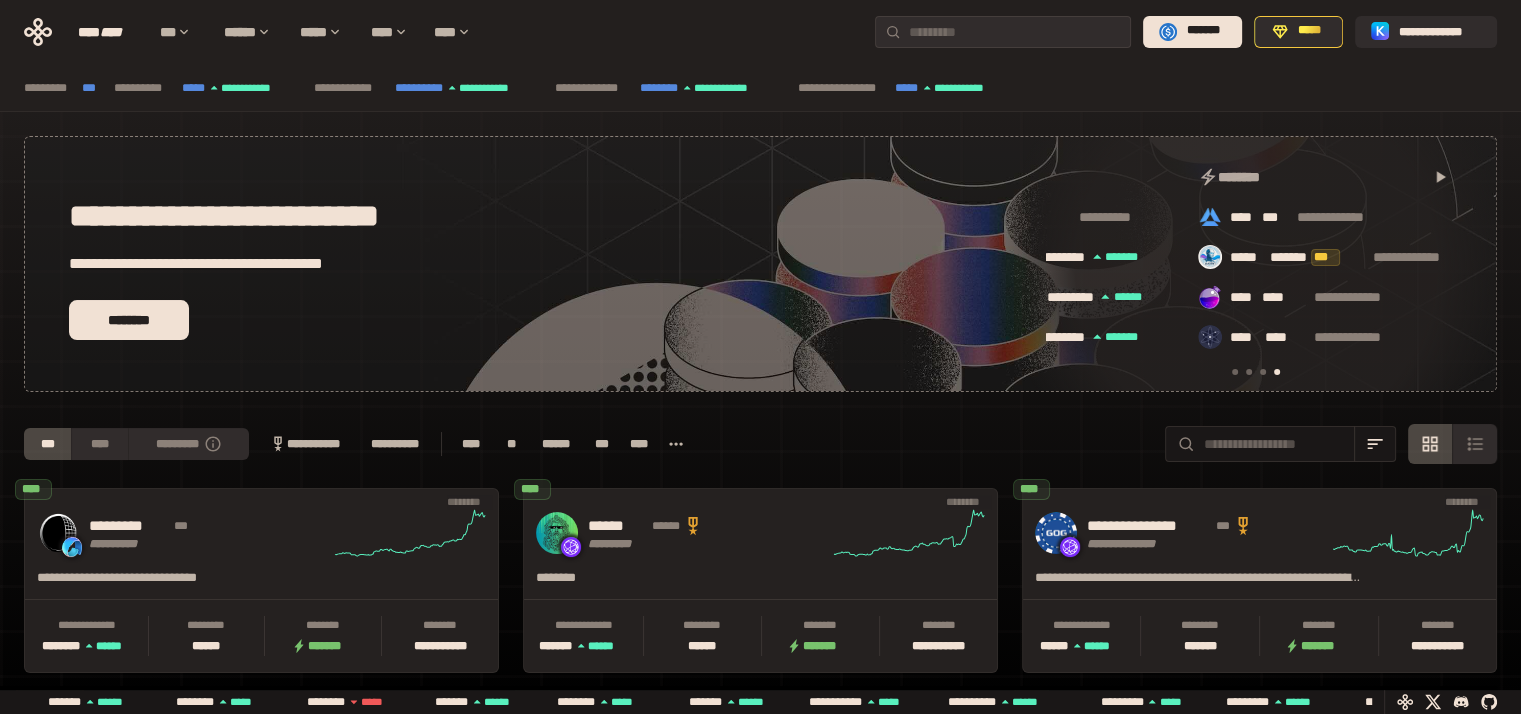 scroll, scrollTop: 0, scrollLeft: 1276, axis: horizontal 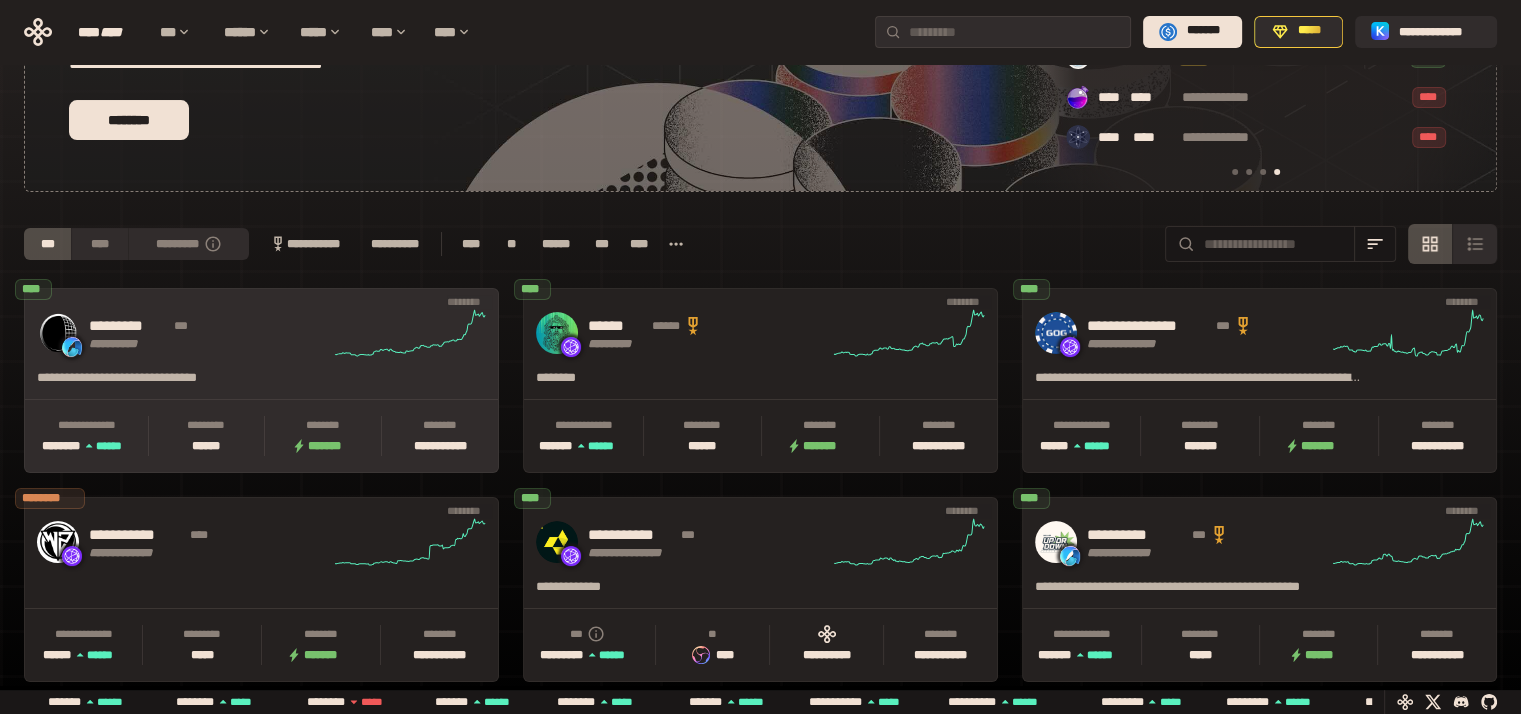 click 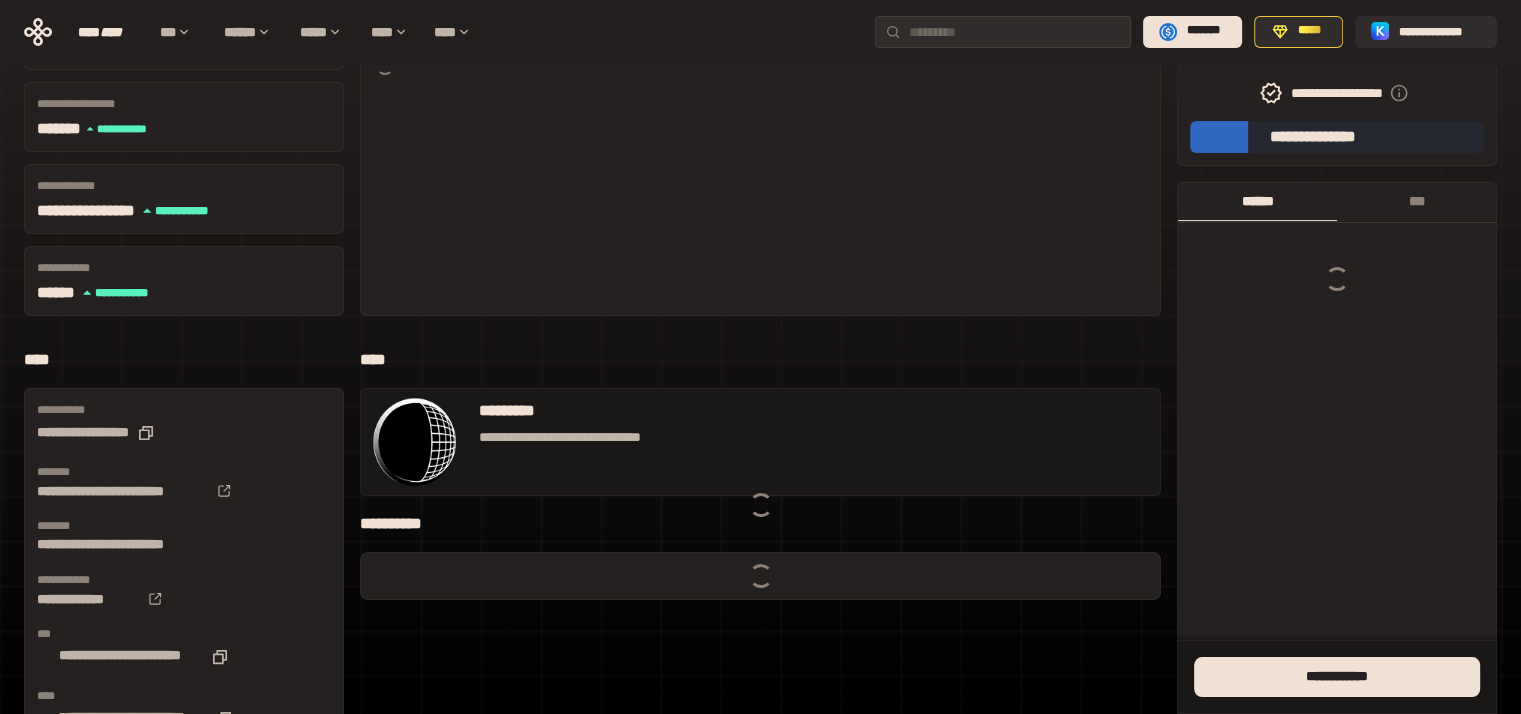 scroll, scrollTop: 0, scrollLeft: 0, axis: both 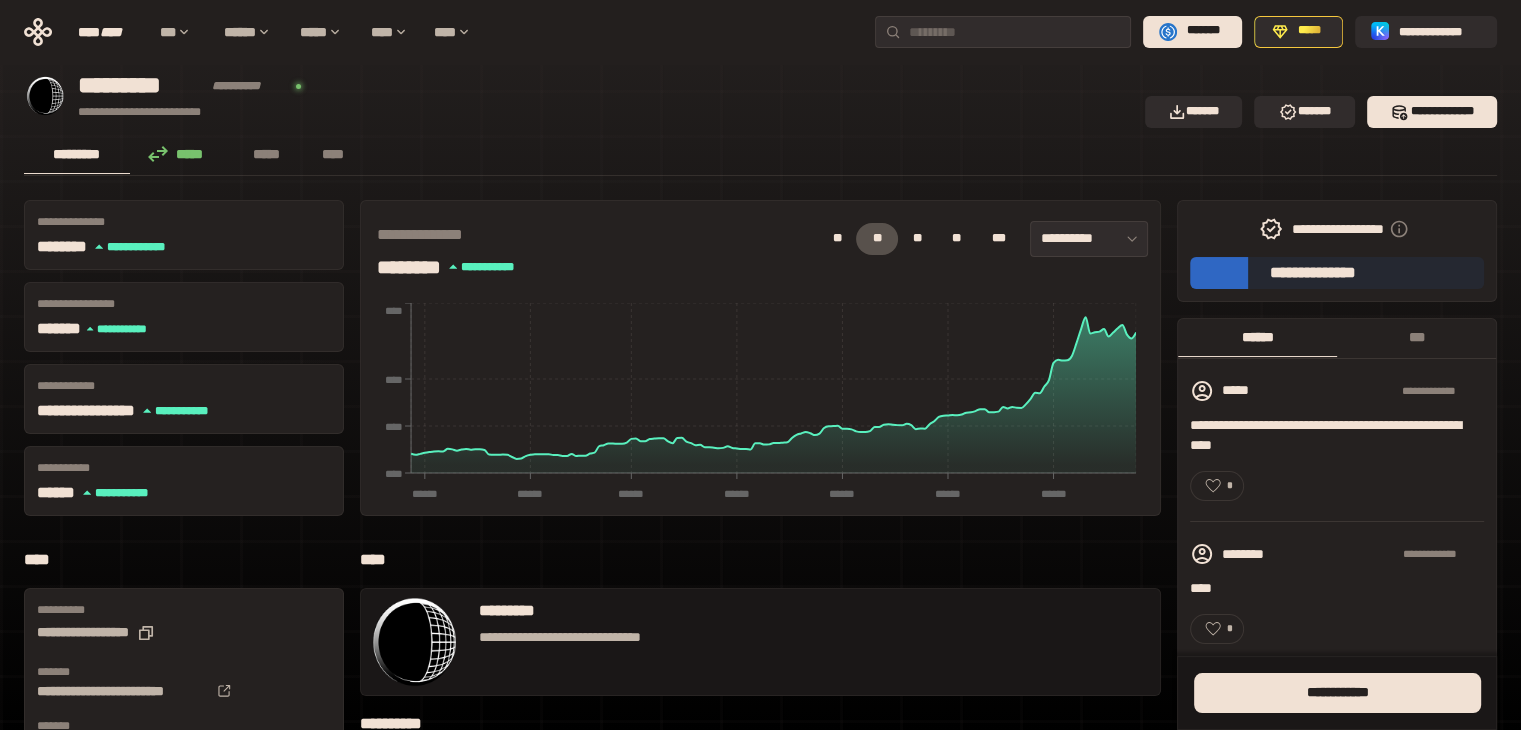 click on "*****" at bounding box center [181, 154] 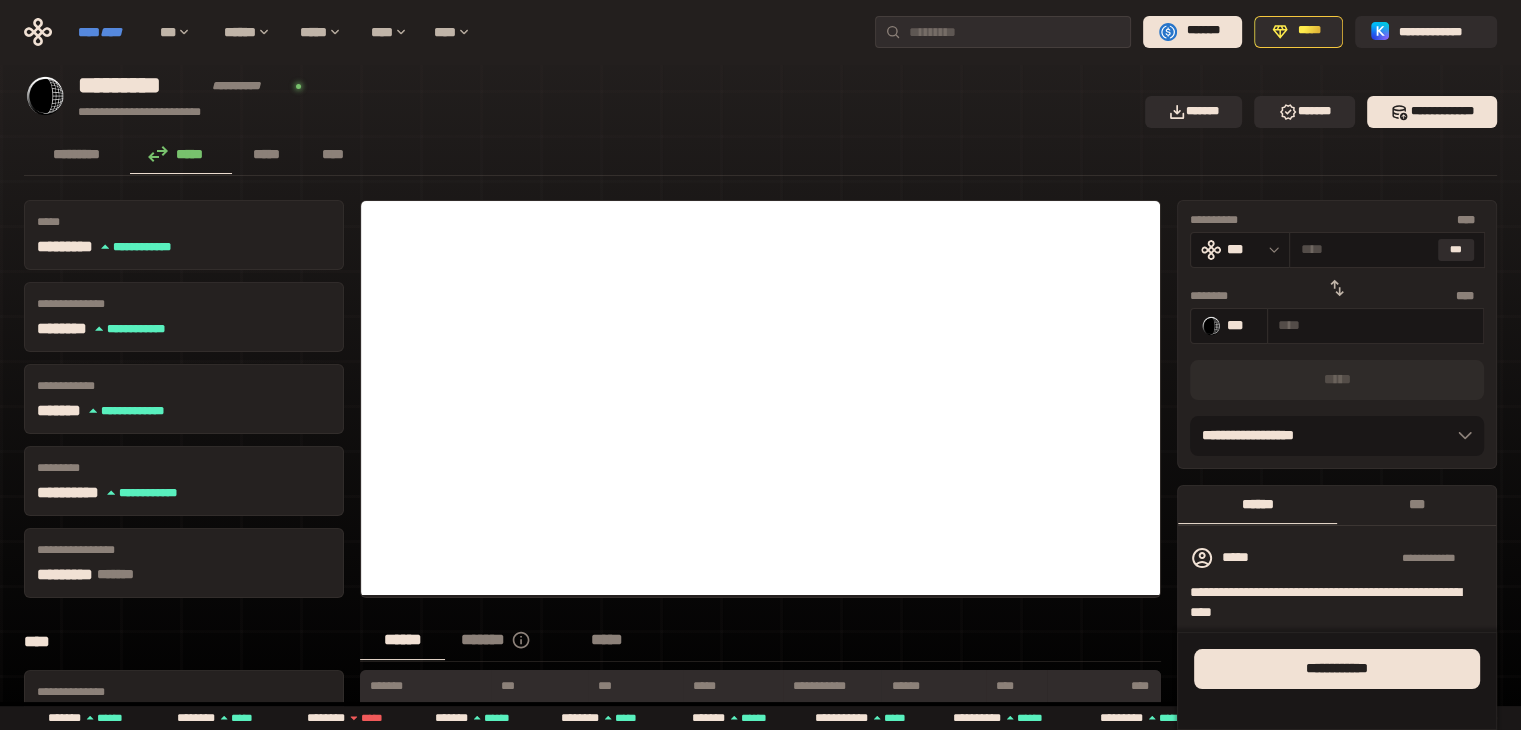click on "****" at bounding box center (111, 32) 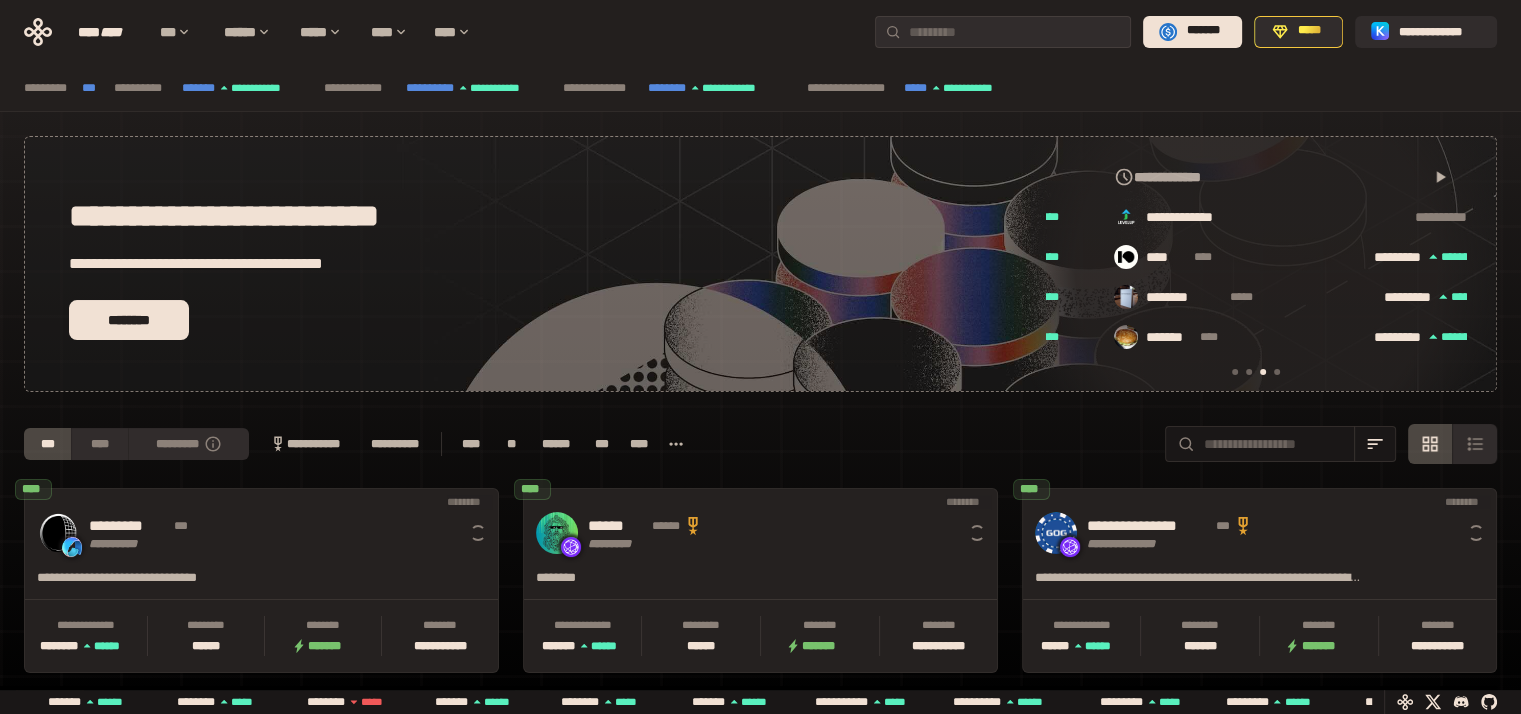 scroll, scrollTop: 0, scrollLeft: 856, axis: horizontal 